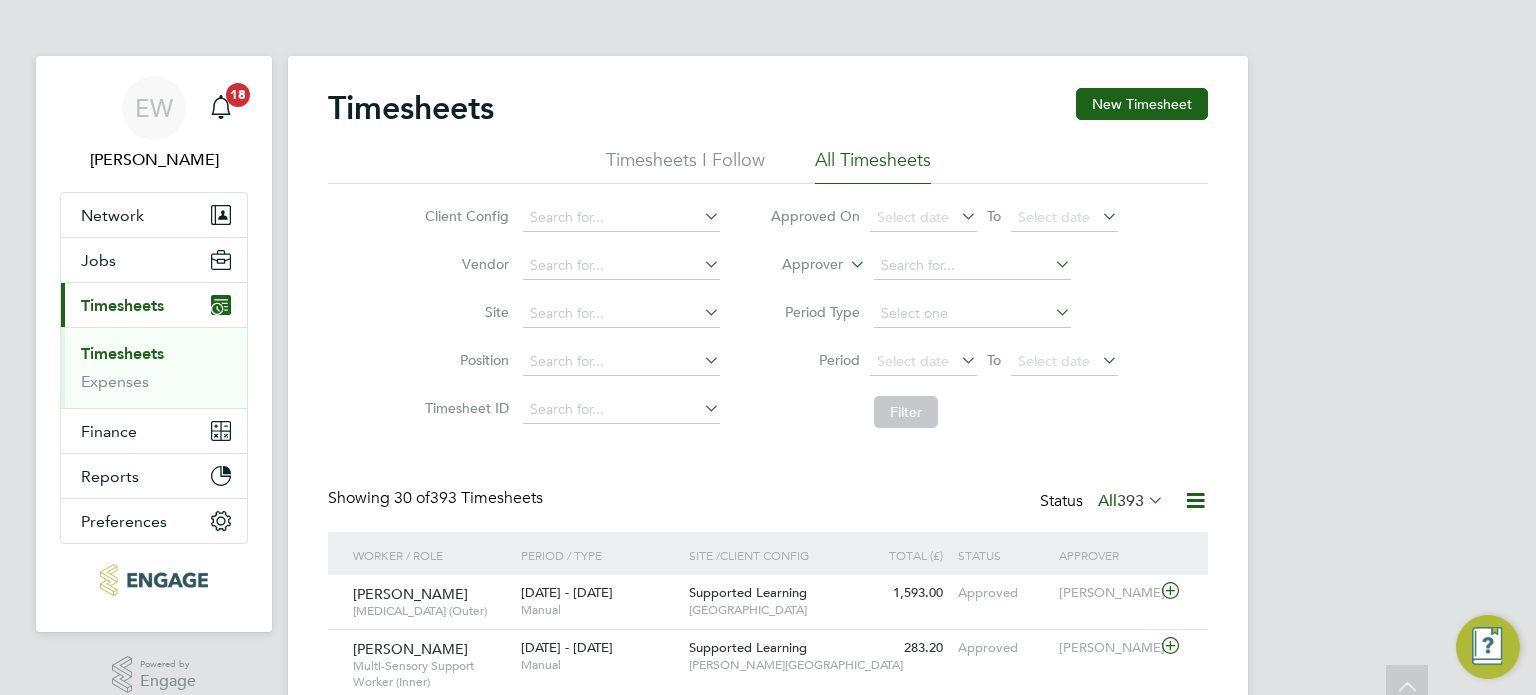 scroll, scrollTop: 0, scrollLeft: 0, axis: both 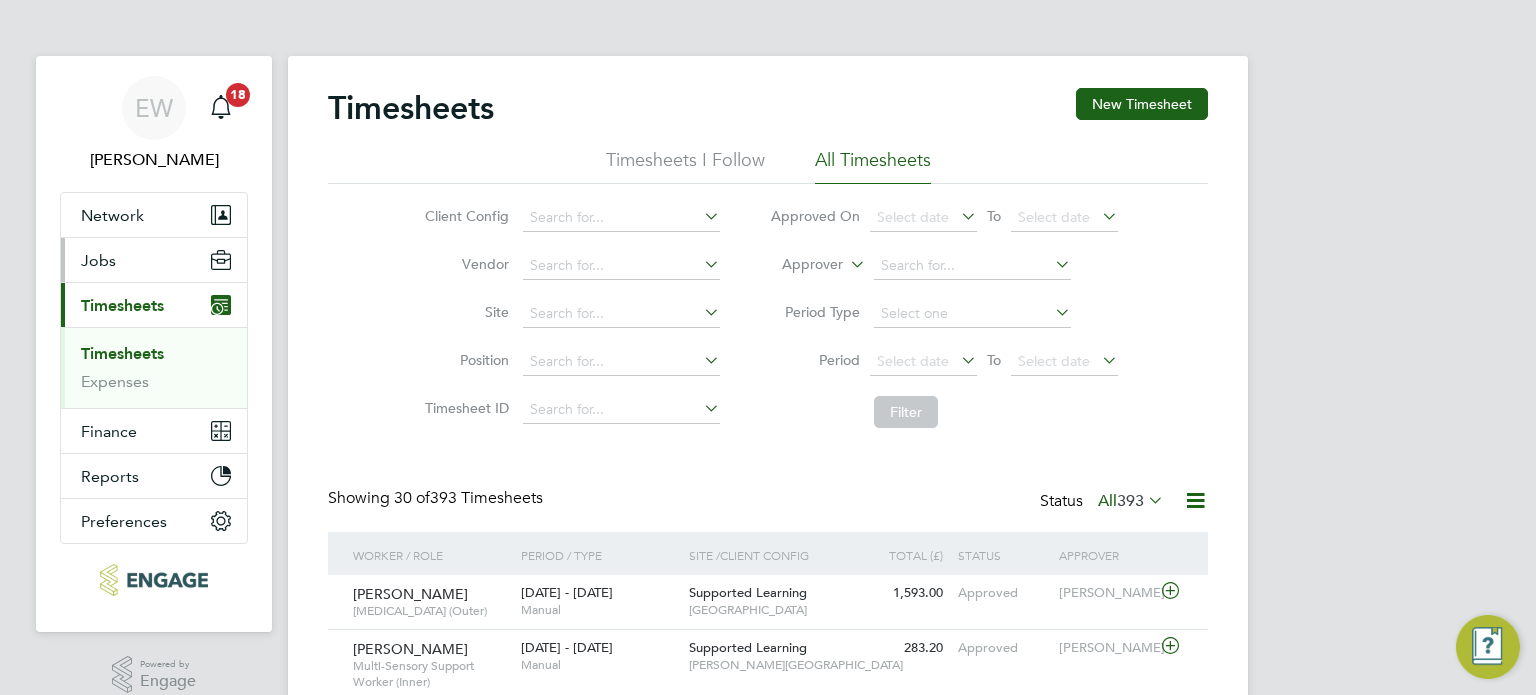 click on "Jobs" at bounding box center [98, 260] 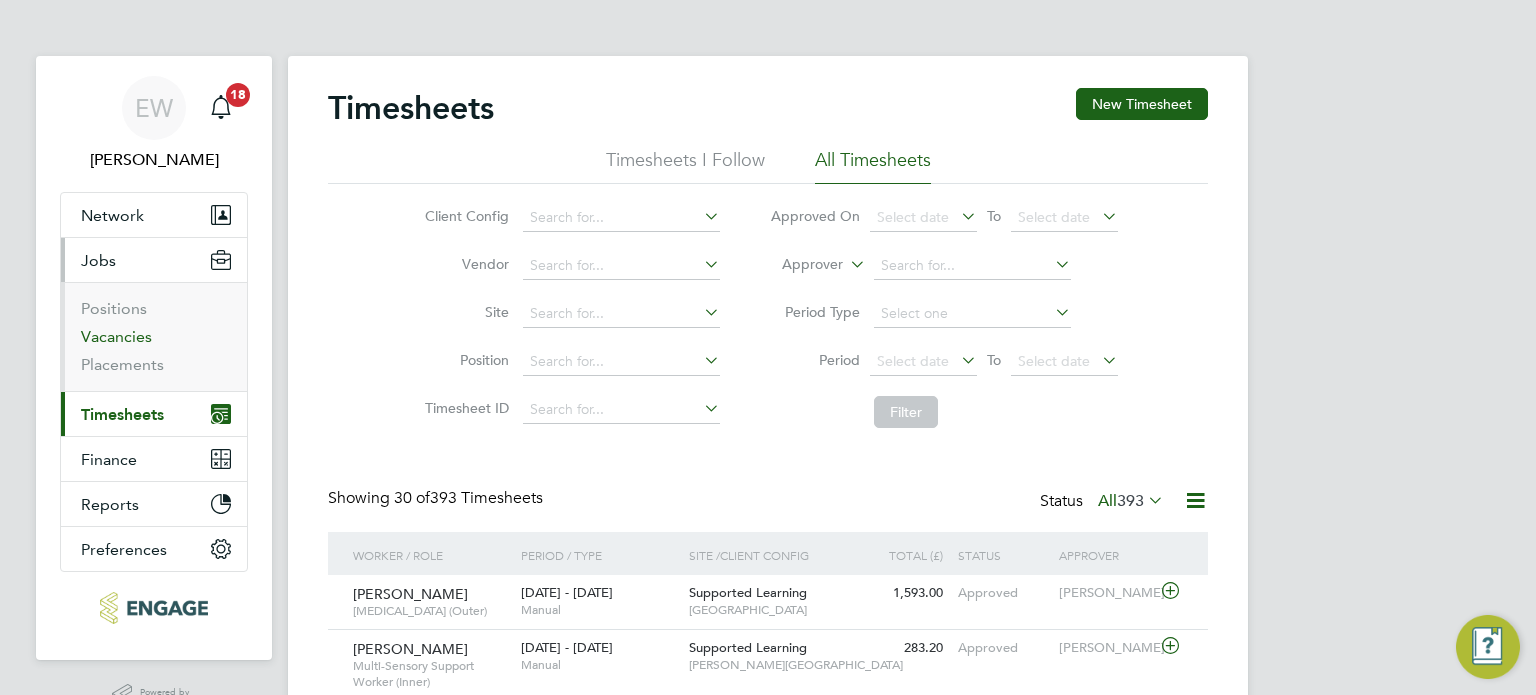 click on "Vacancies" at bounding box center [116, 336] 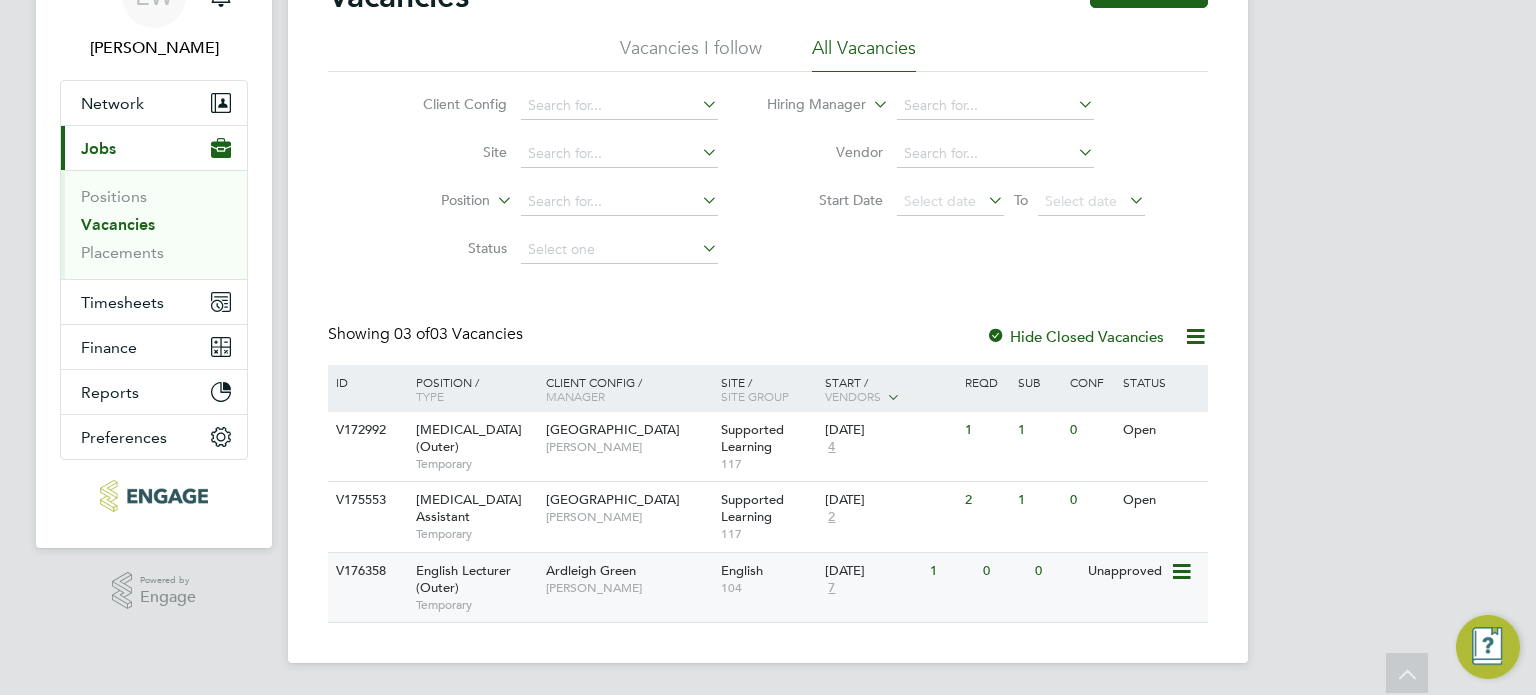 click on "Ardleigh Green   [PERSON_NAME]" 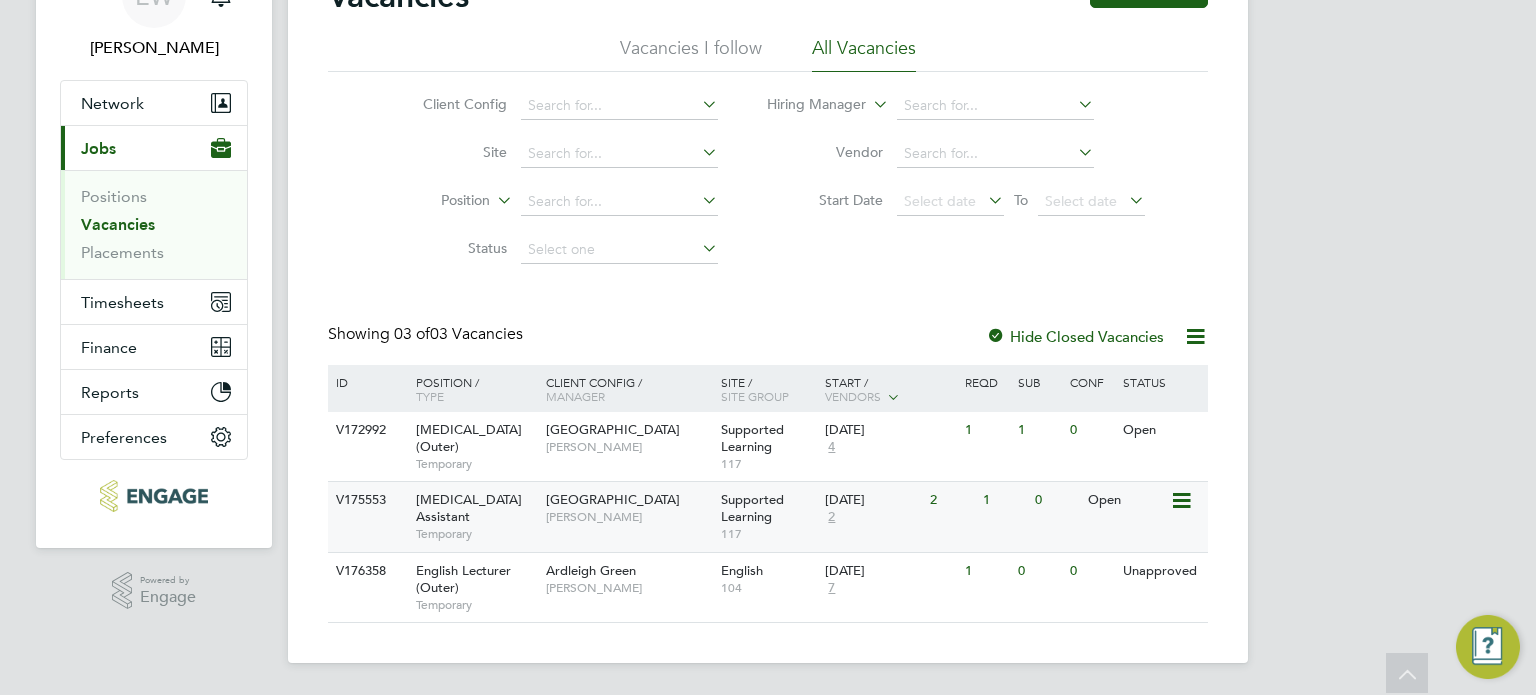 click on "117" 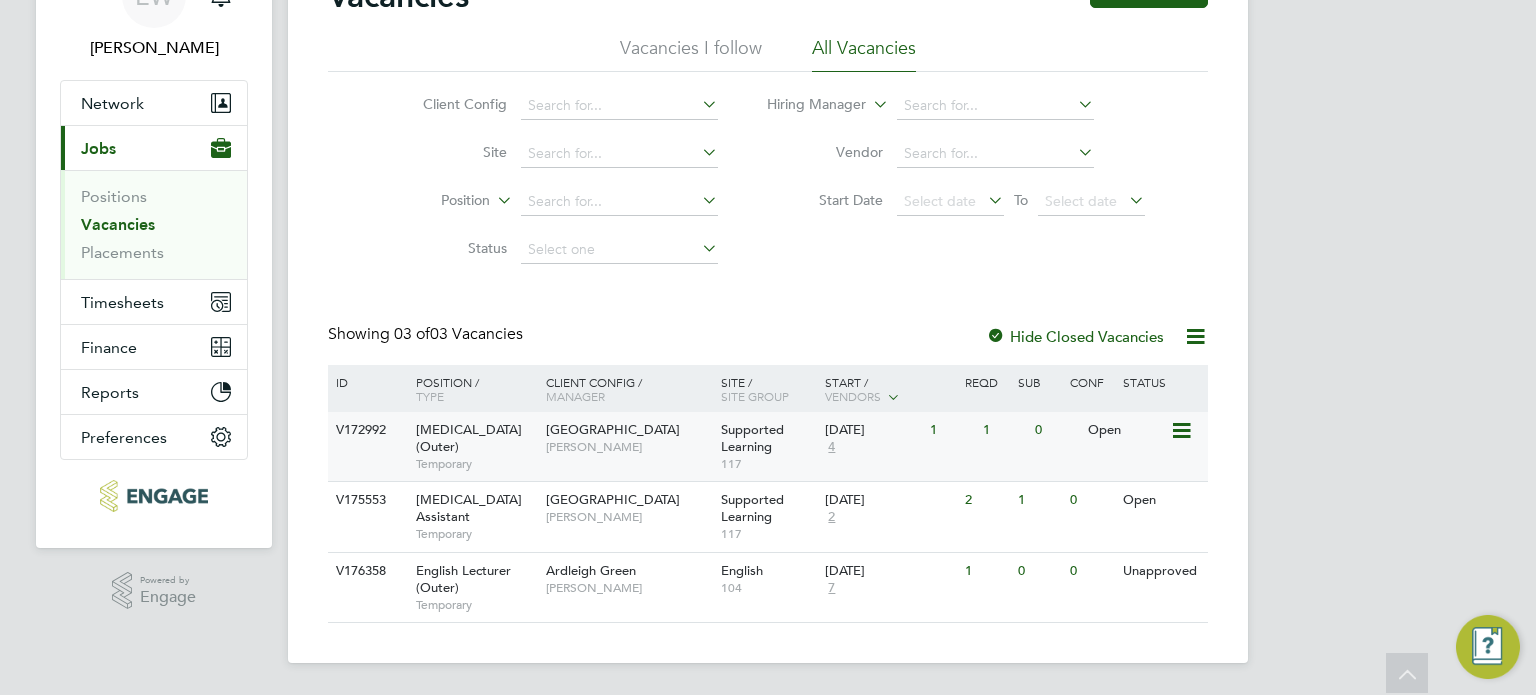 click on "Havering Sixth Form Campus   [PERSON_NAME]" 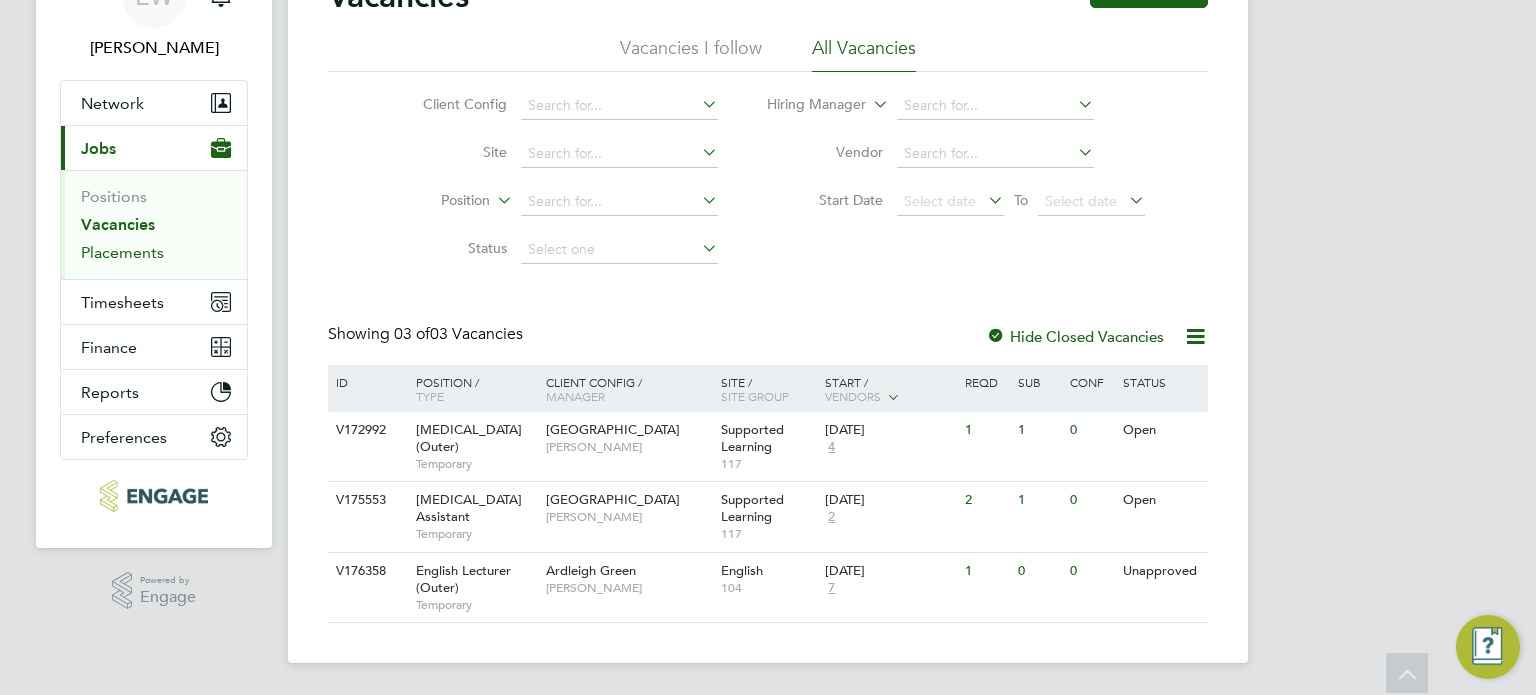 click on "Placements" at bounding box center [122, 252] 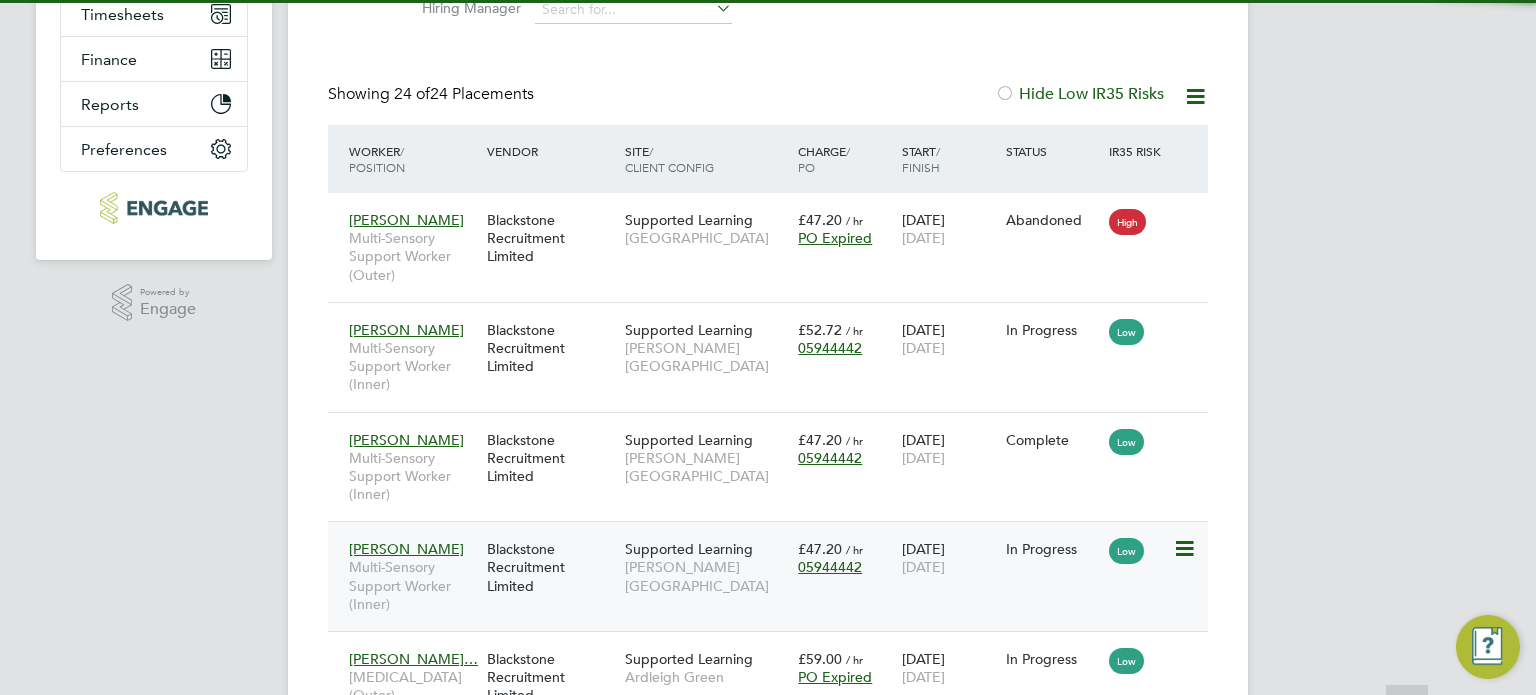 scroll, scrollTop: 529, scrollLeft: 0, axis: vertical 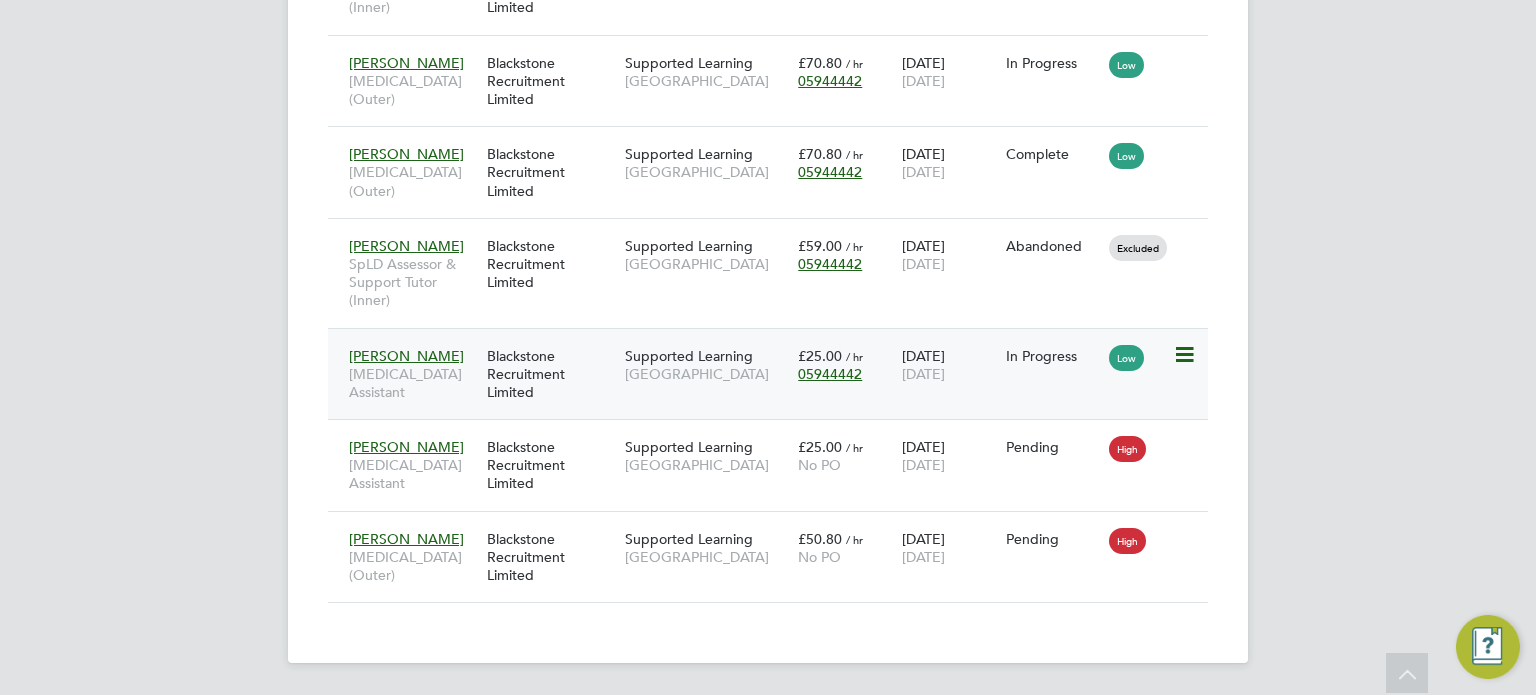 click on "Blackstone Recruitment Limited" 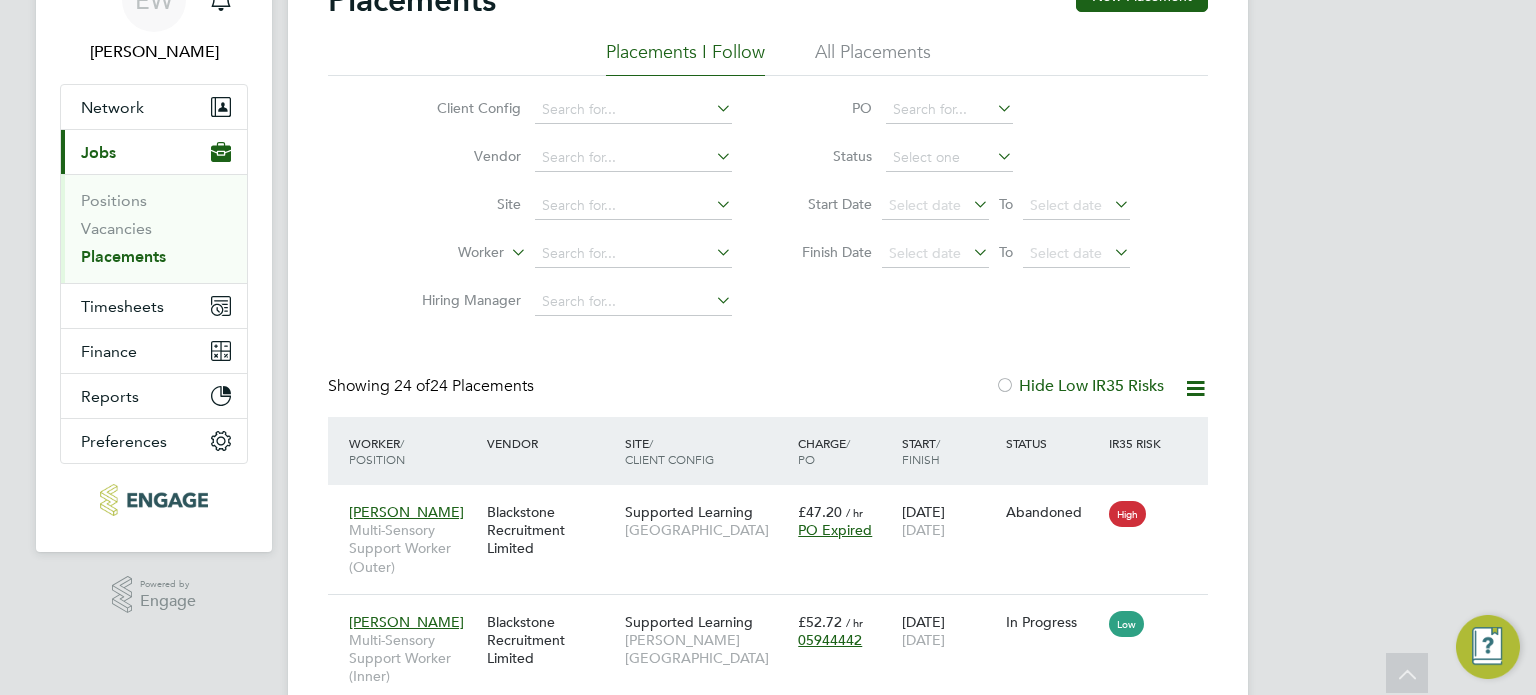 scroll, scrollTop: 0, scrollLeft: 0, axis: both 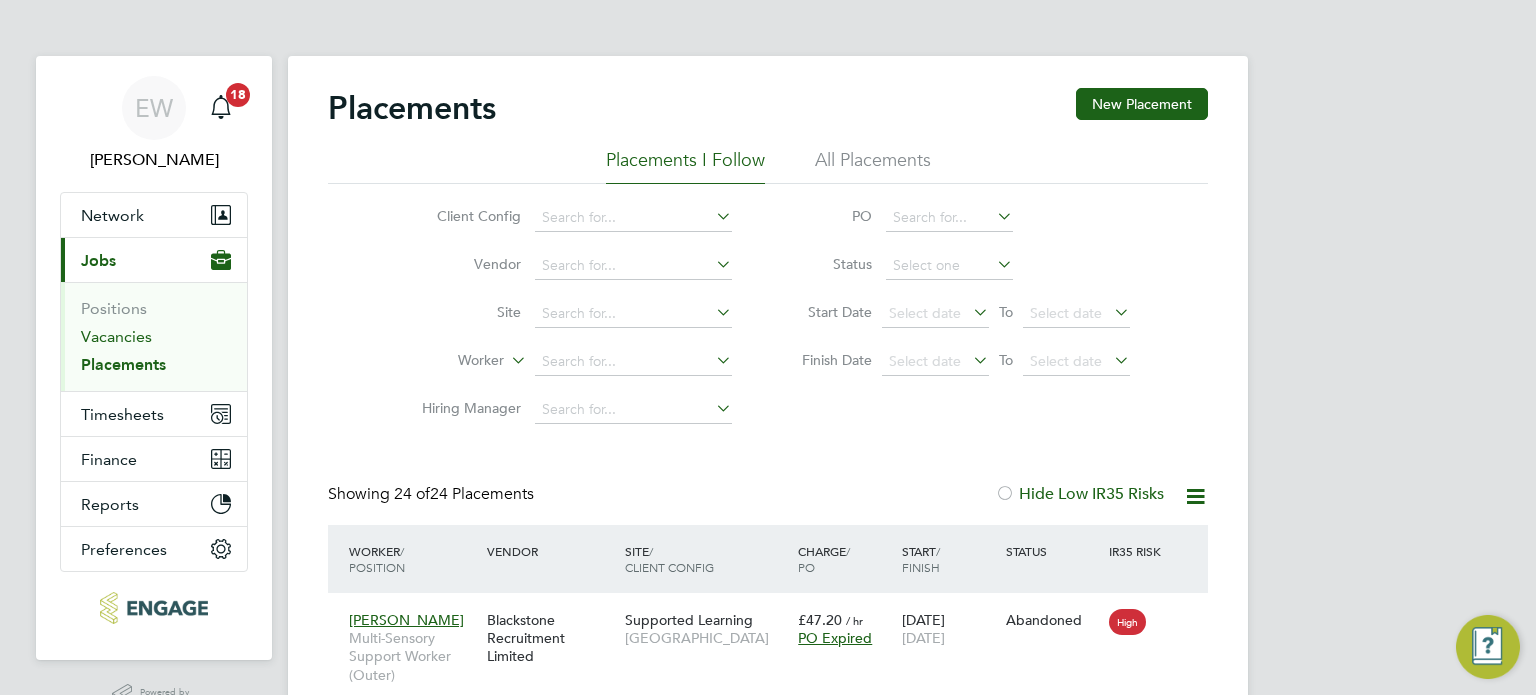 click on "Vacancies" at bounding box center [116, 336] 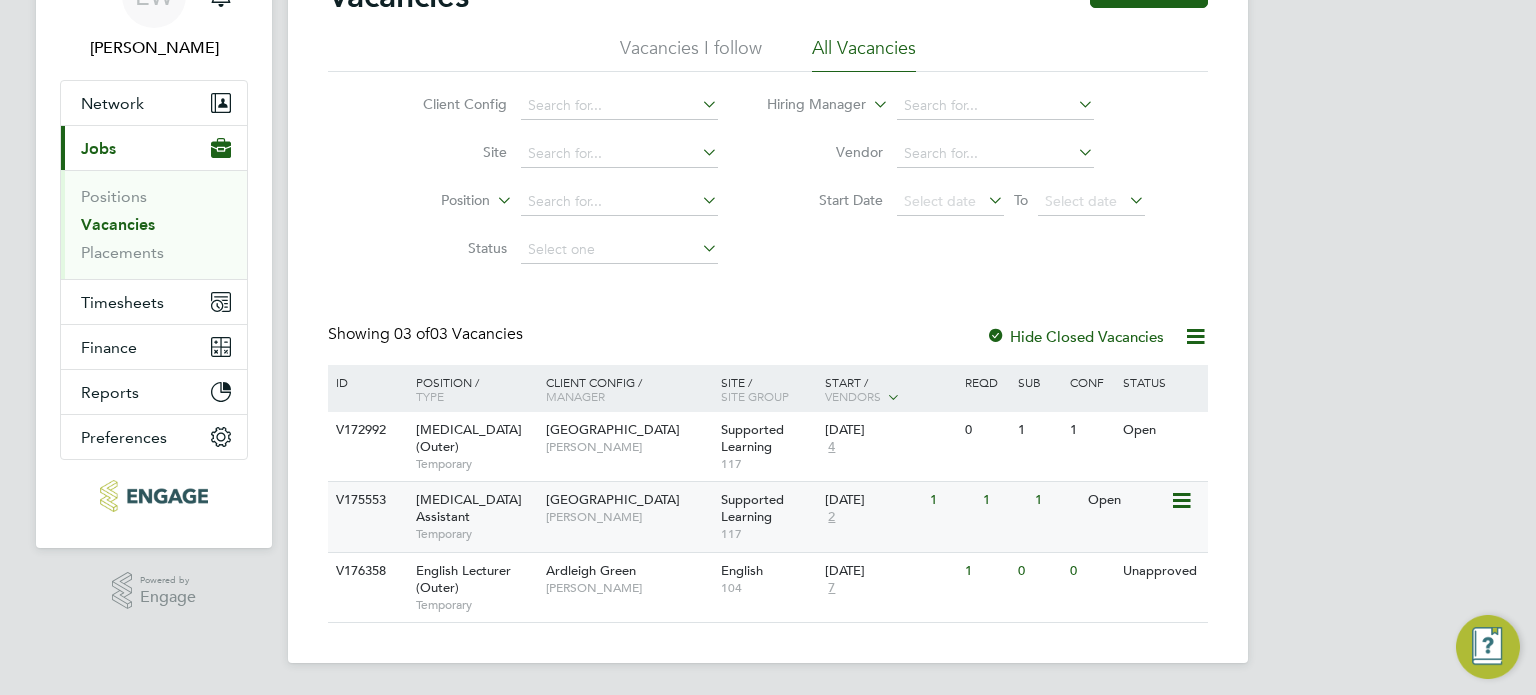 scroll, scrollTop: 128, scrollLeft: 0, axis: vertical 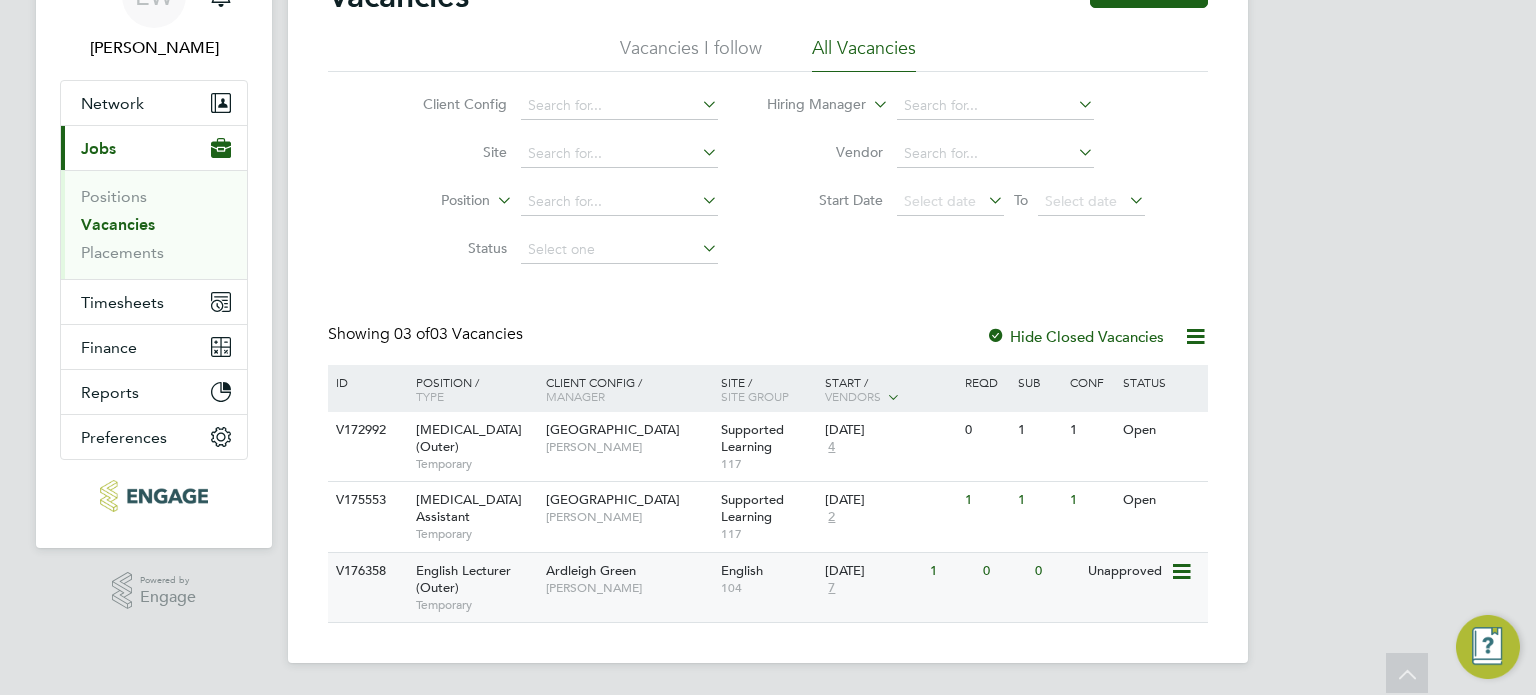 click on "English Lecturer (Outer)   Temporary" 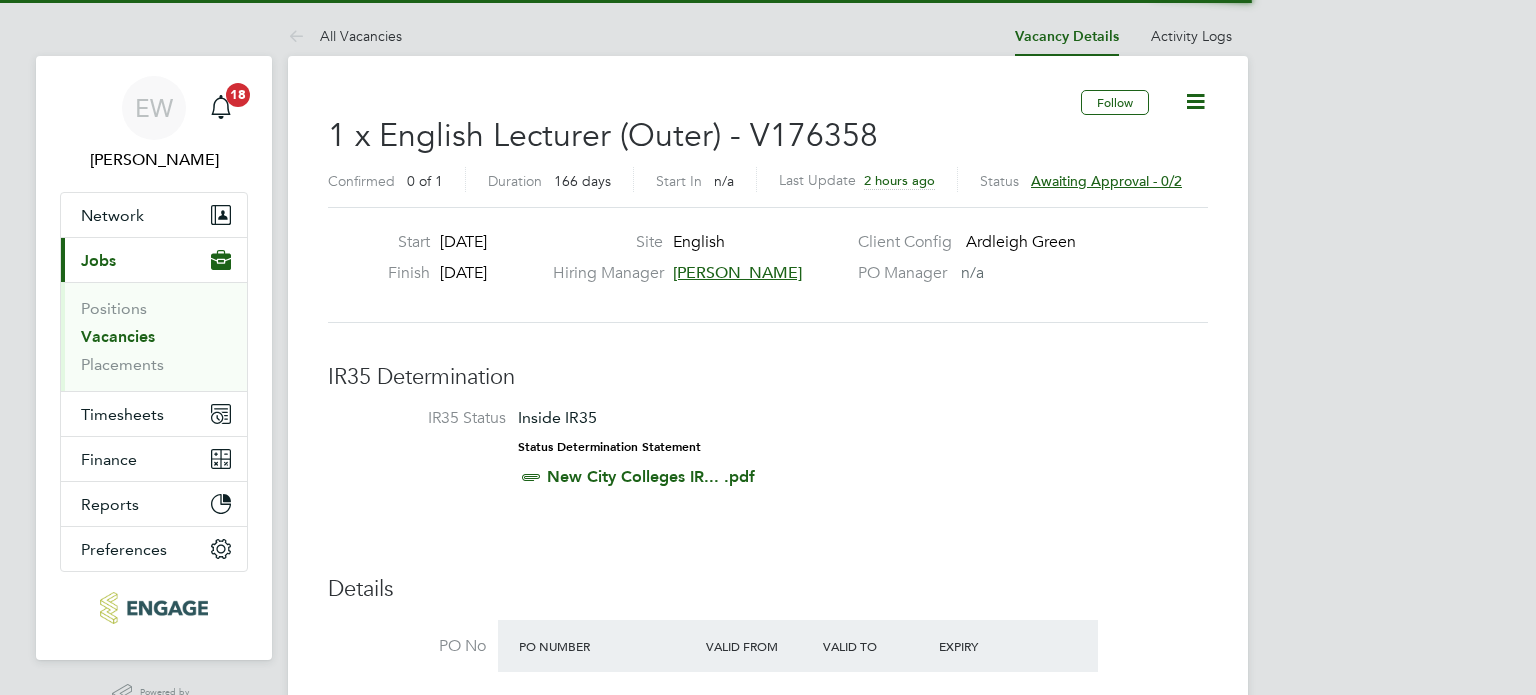 scroll, scrollTop: 0, scrollLeft: 0, axis: both 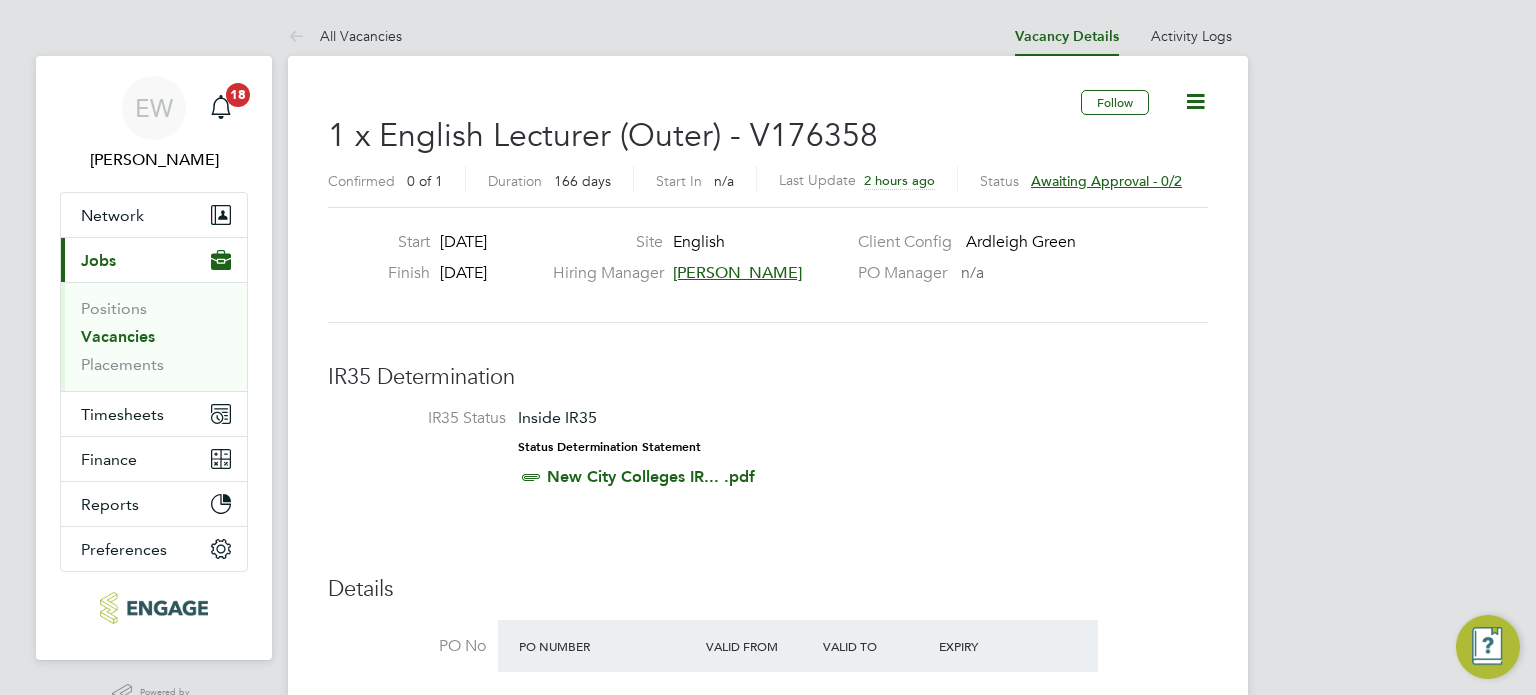 click on "1 x English Lecturer (Outer) - V176358" 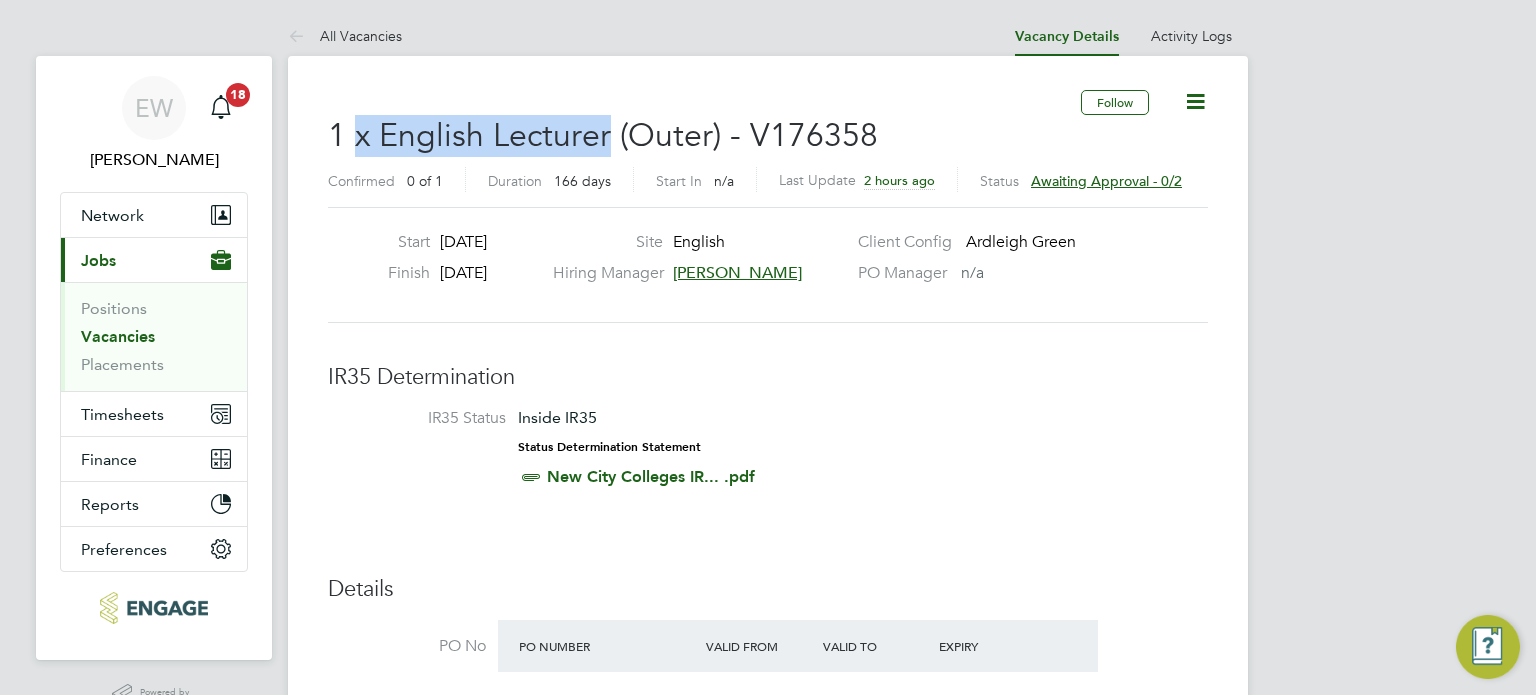copy on "x English Lecturer" 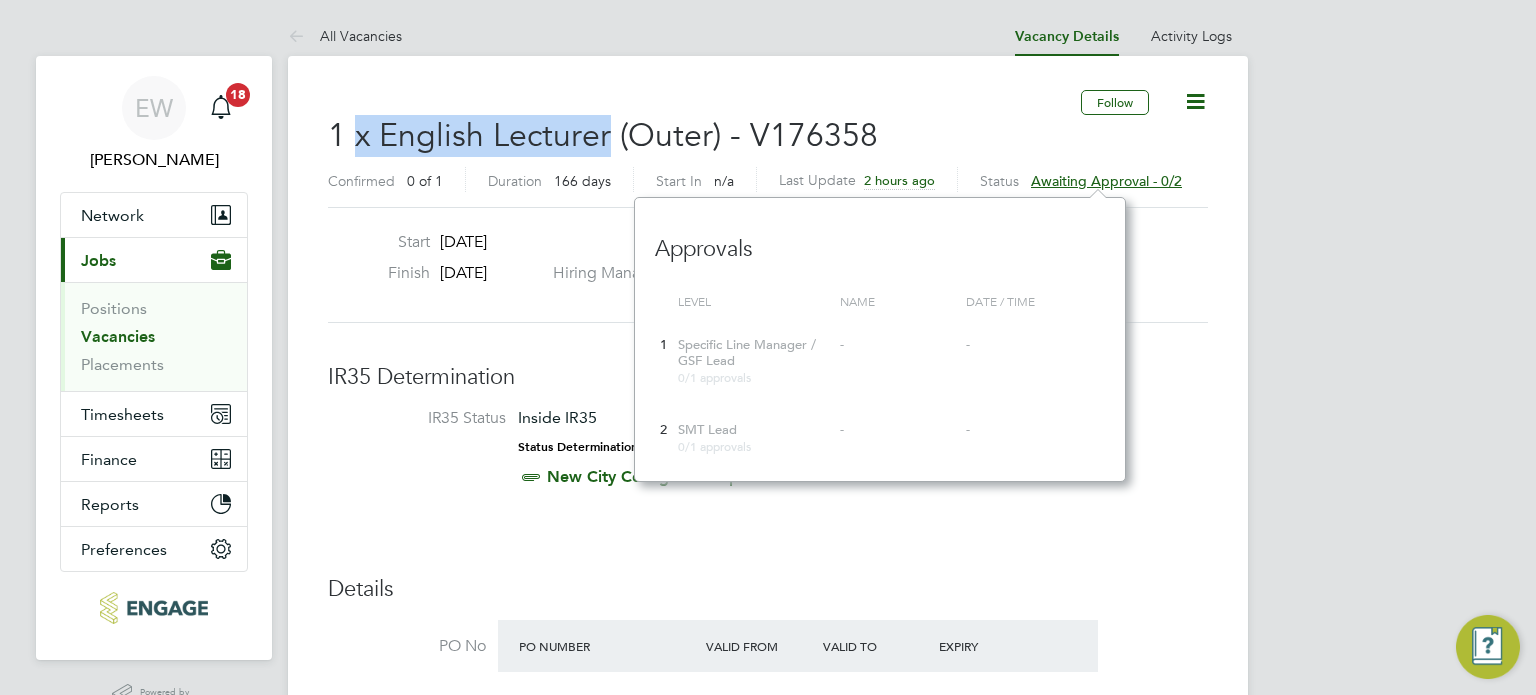 scroll, scrollTop: 10, scrollLeft: 10, axis: both 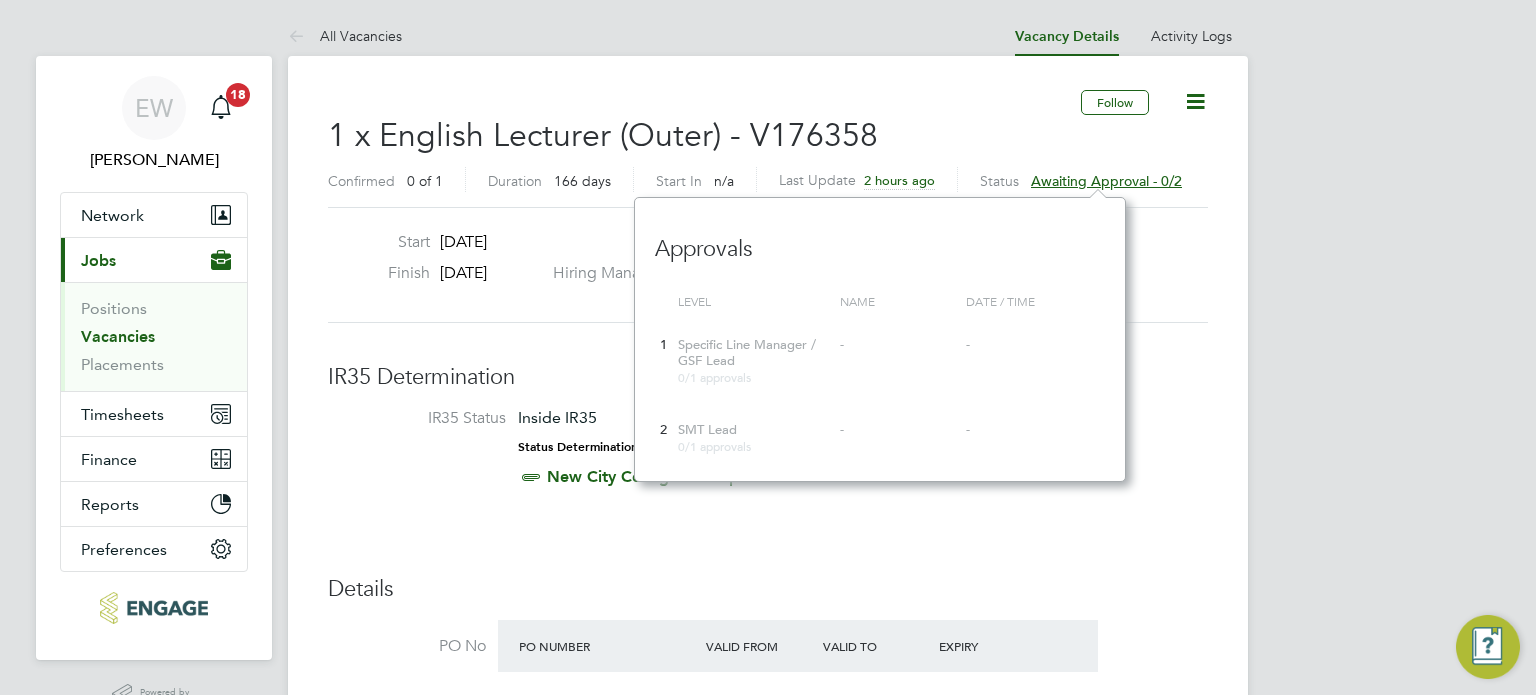click on "EW   Ella Wratten   Notifications
18   Applications:   Network
Team Members   Businesses   Sites   Workers   Contacts   Current page:   Jobs
Positions   Vacancies   Placements   Timesheets
Timesheets   Expenses   Finance
Invoices & Credit Notes   Statements   Payments   Reports
Margin Report   CIS Reports   Report Downloads   Preferences
My Business   Doc. Requirements   Notifications   VMS Configurations   Activity Logs
.st0{fill:#C0C1C2;}
Powered by Engage All Vacancies Vacancy Details   Activity Logs   Vacancy Details Activity Logs All Vacancies Follow     1 x English Lecturer (Outer) - V176358 Confirmed   0 of 1 Duration   166 days Start In   n/a   Last Update 2 hours ago Status     Awaiting approval - 0/2 Start 01 Sep 2025 Finish" at bounding box center (768, 2129) 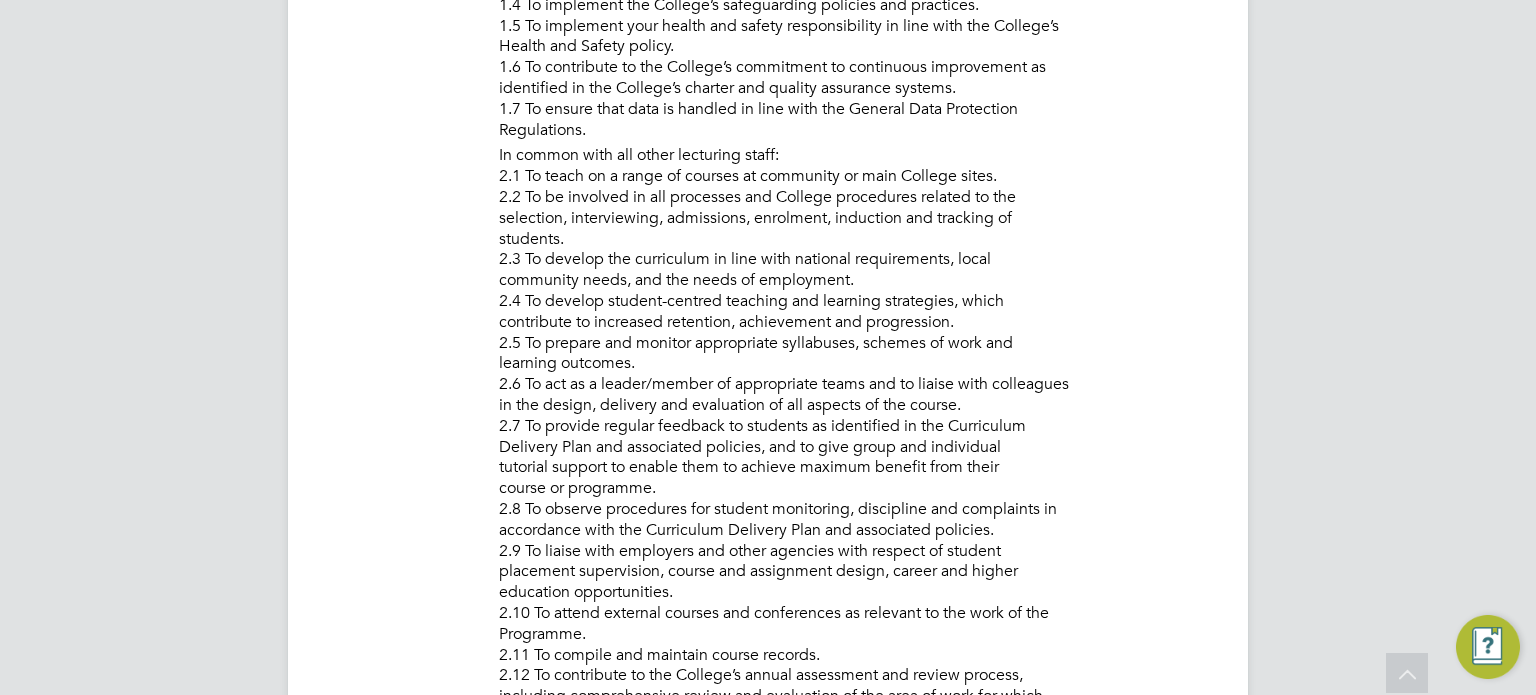 scroll, scrollTop: 2000, scrollLeft: 0, axis: vertical 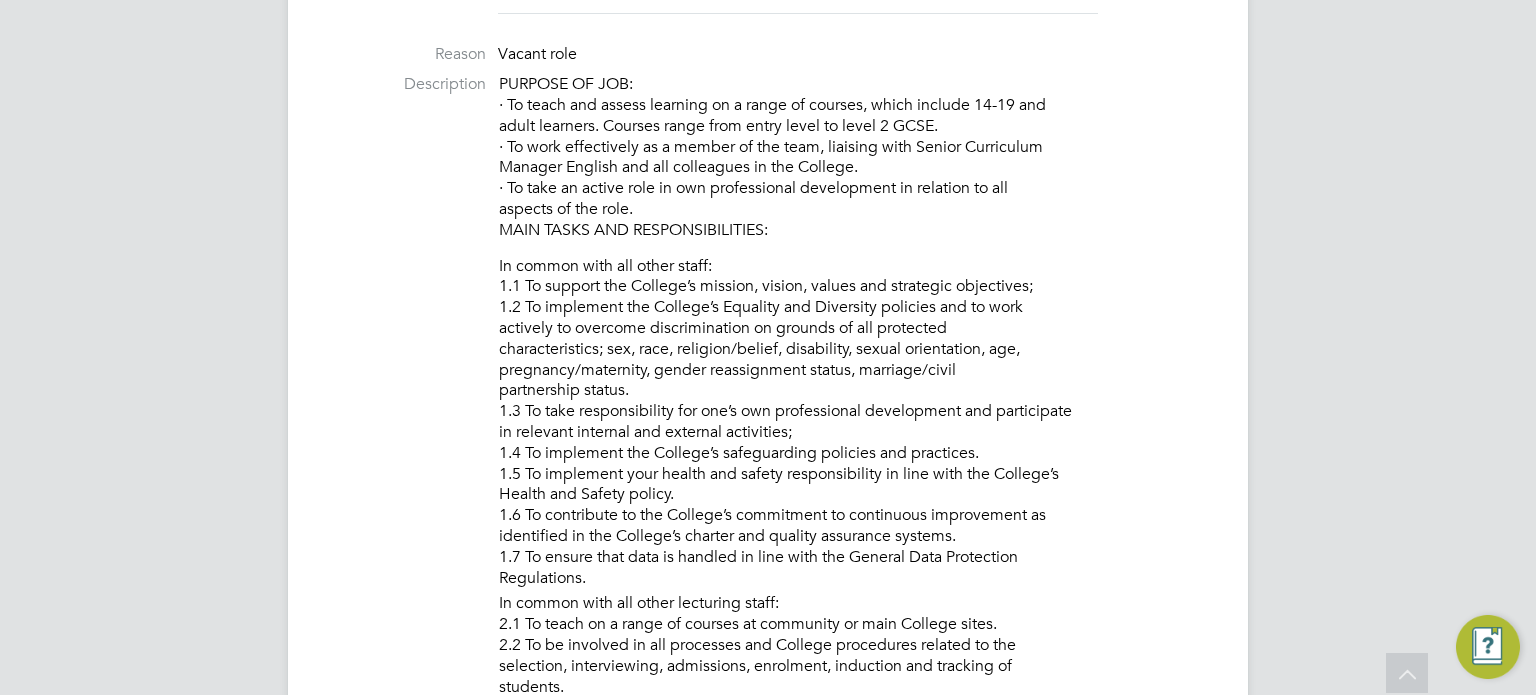 drag, startPoint x: 740, startPoint y: 423, endPoint x: 485, endPoint y: 76, distance: 430.62048 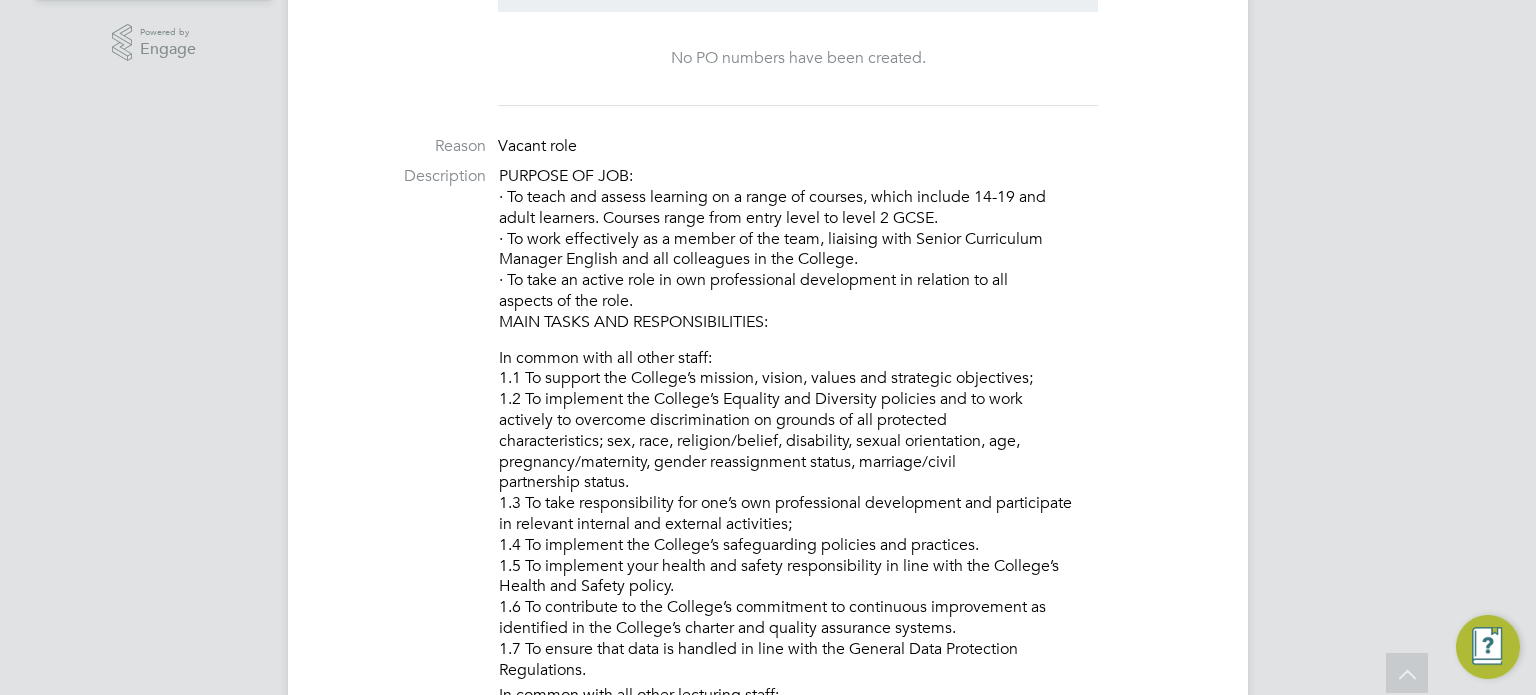 scroll, scrollTop: 0, scrollLeft: 0, axis: both 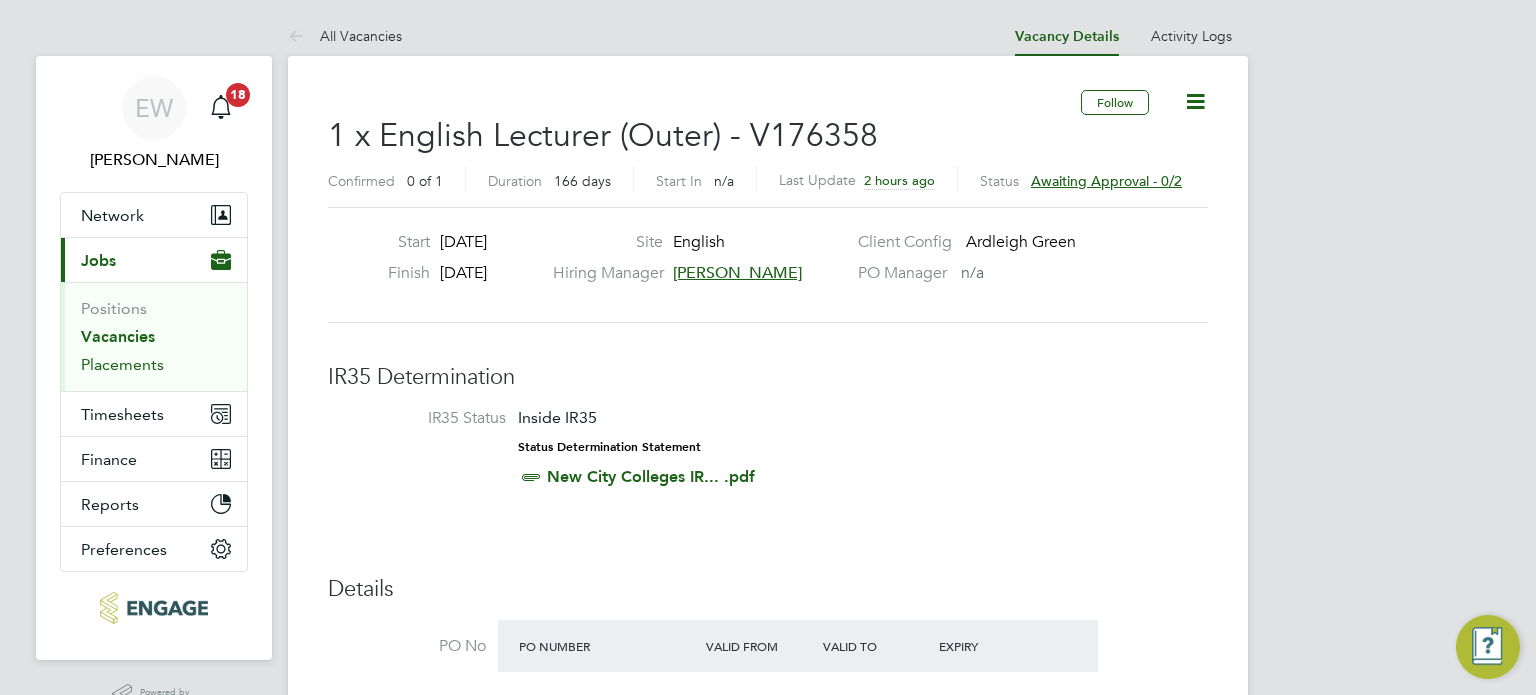 click on "Placements" at bounding box center [122, 364] 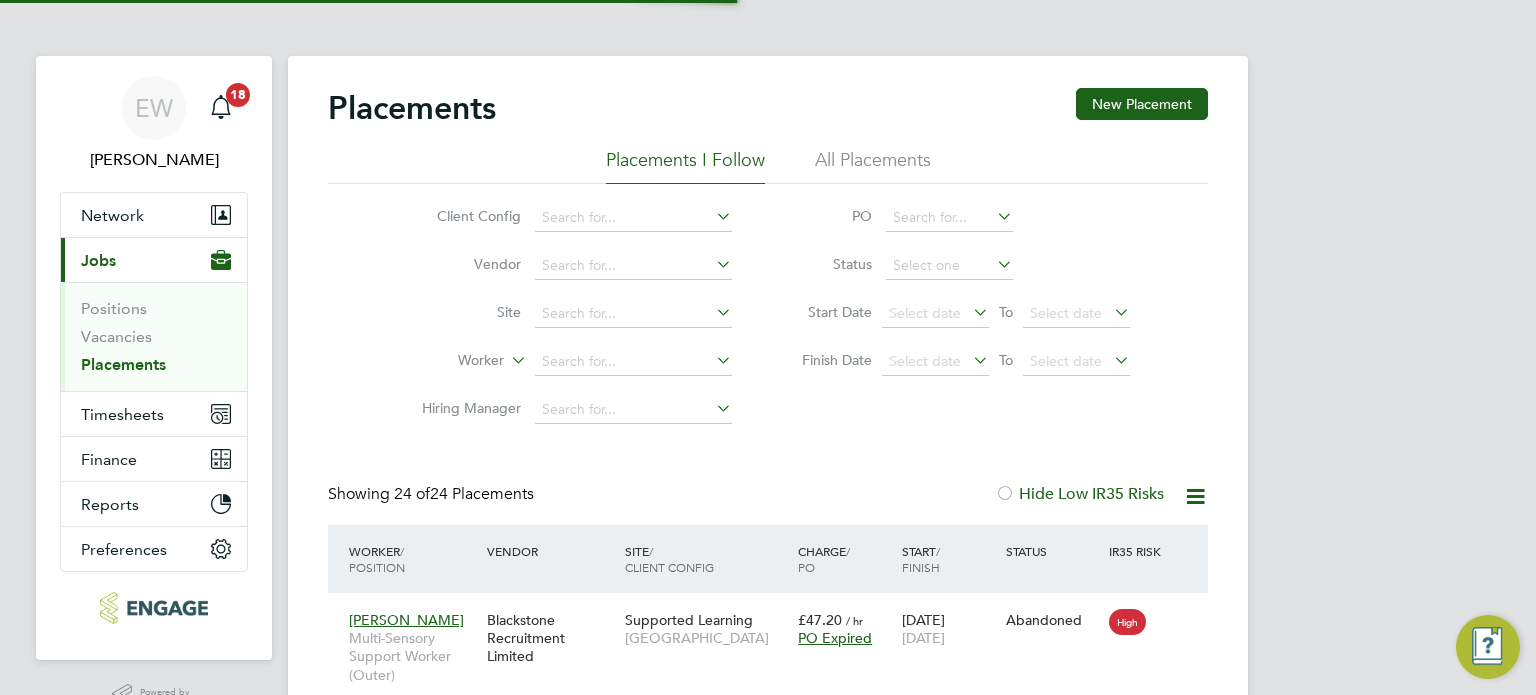 scroll, scrollTop: 84, scrollLeft: 0, axis: vertical 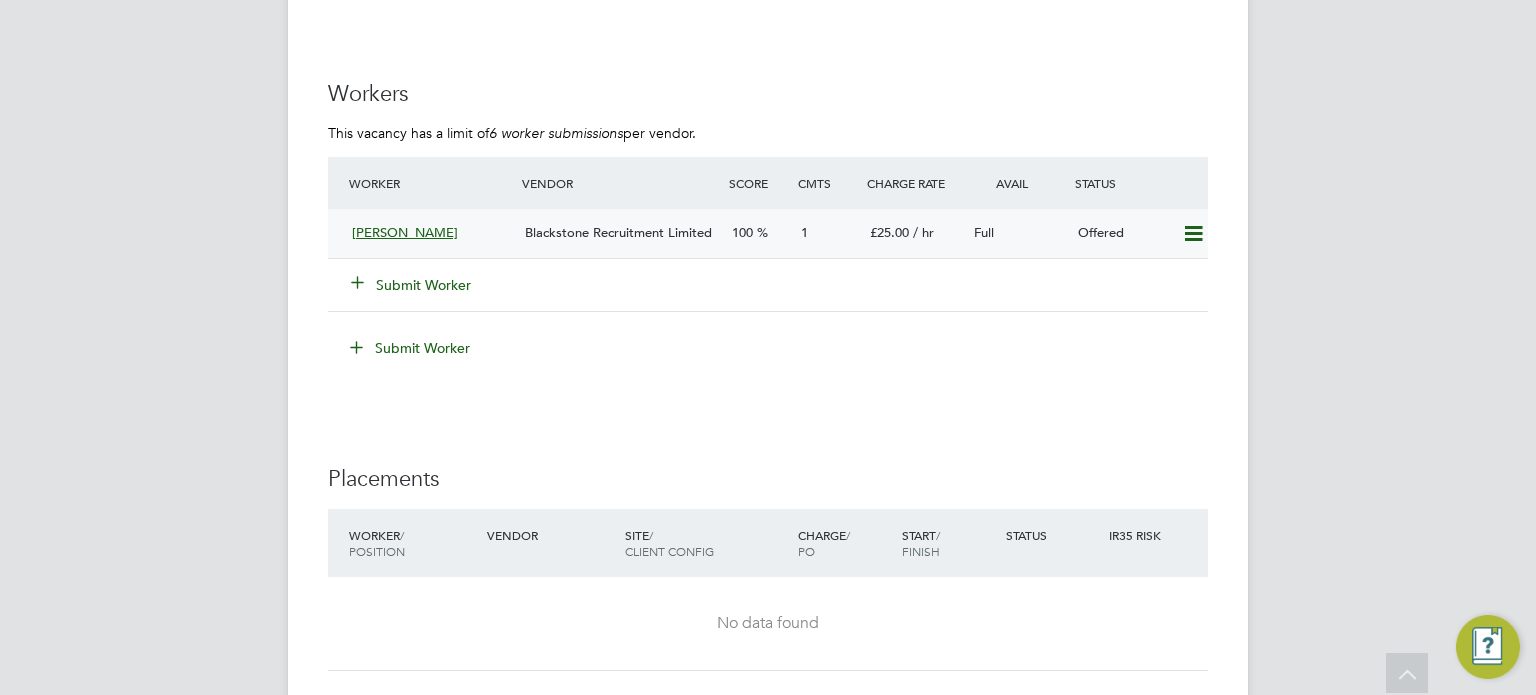 click on "Blackstone Recruitment Limited" 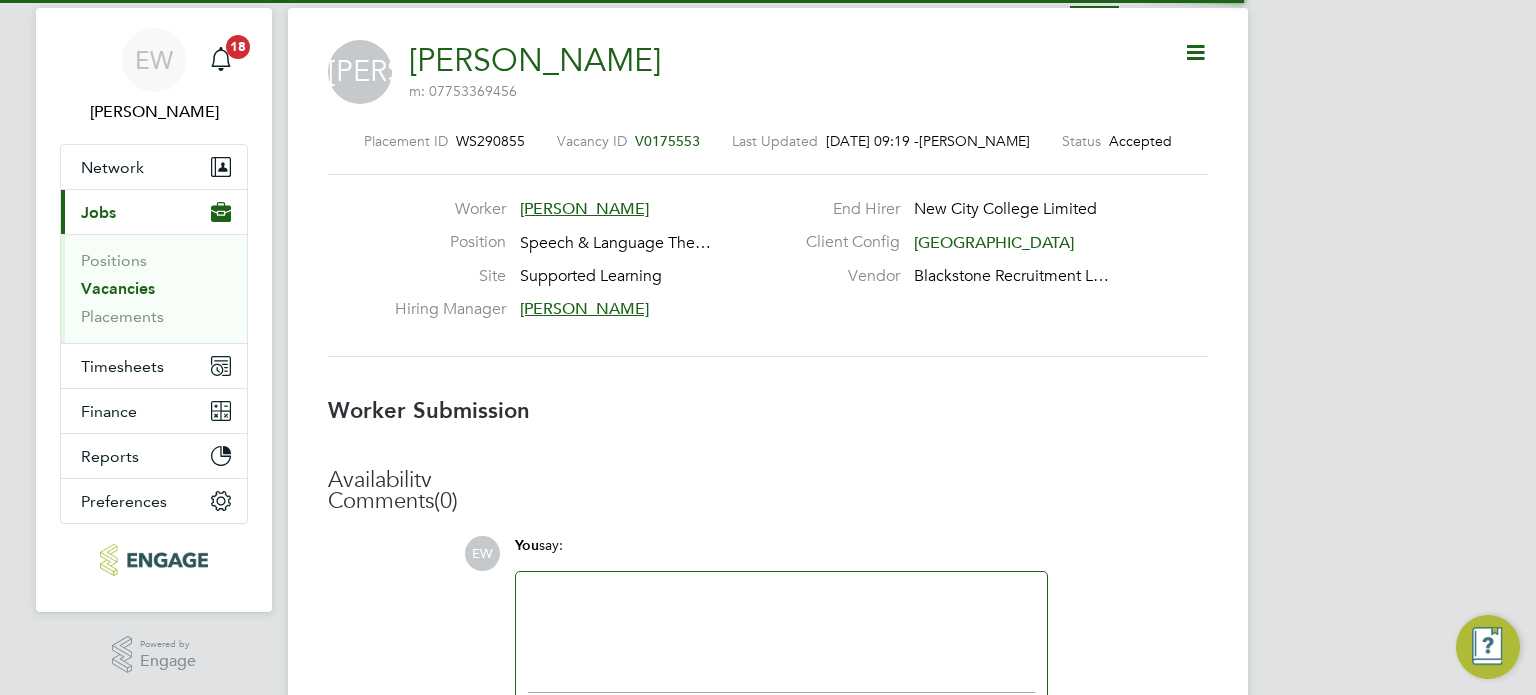 scroll, scrollTop: 9, scrollLeft: 10, axis: both 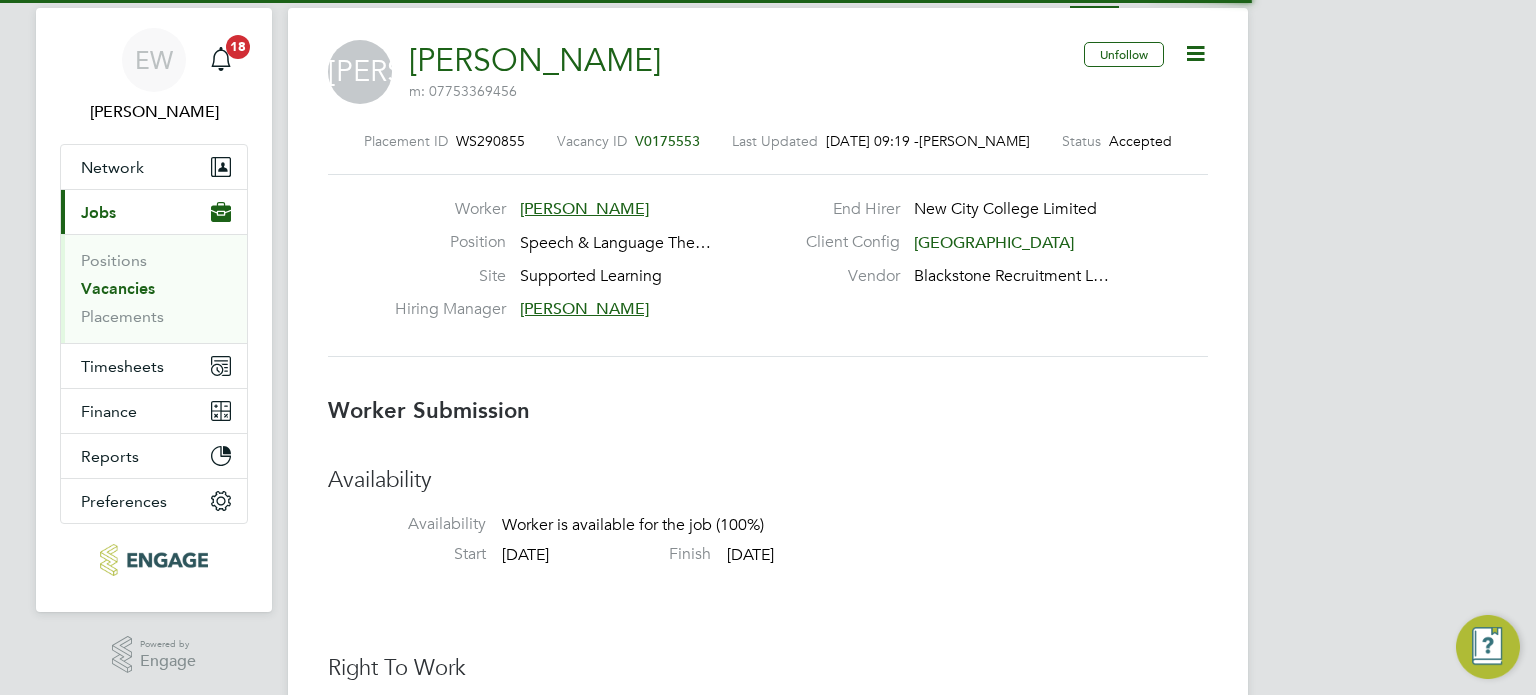 click 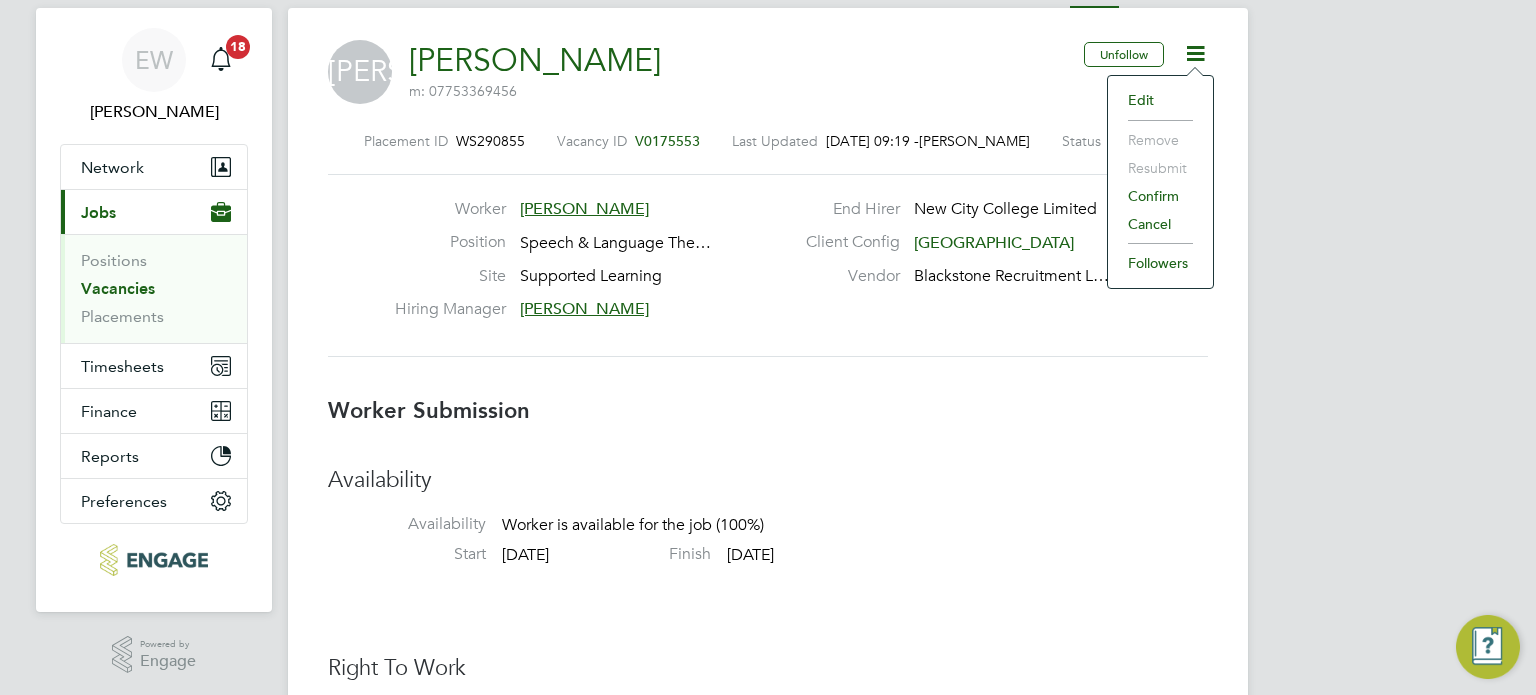 click on "Confirm" 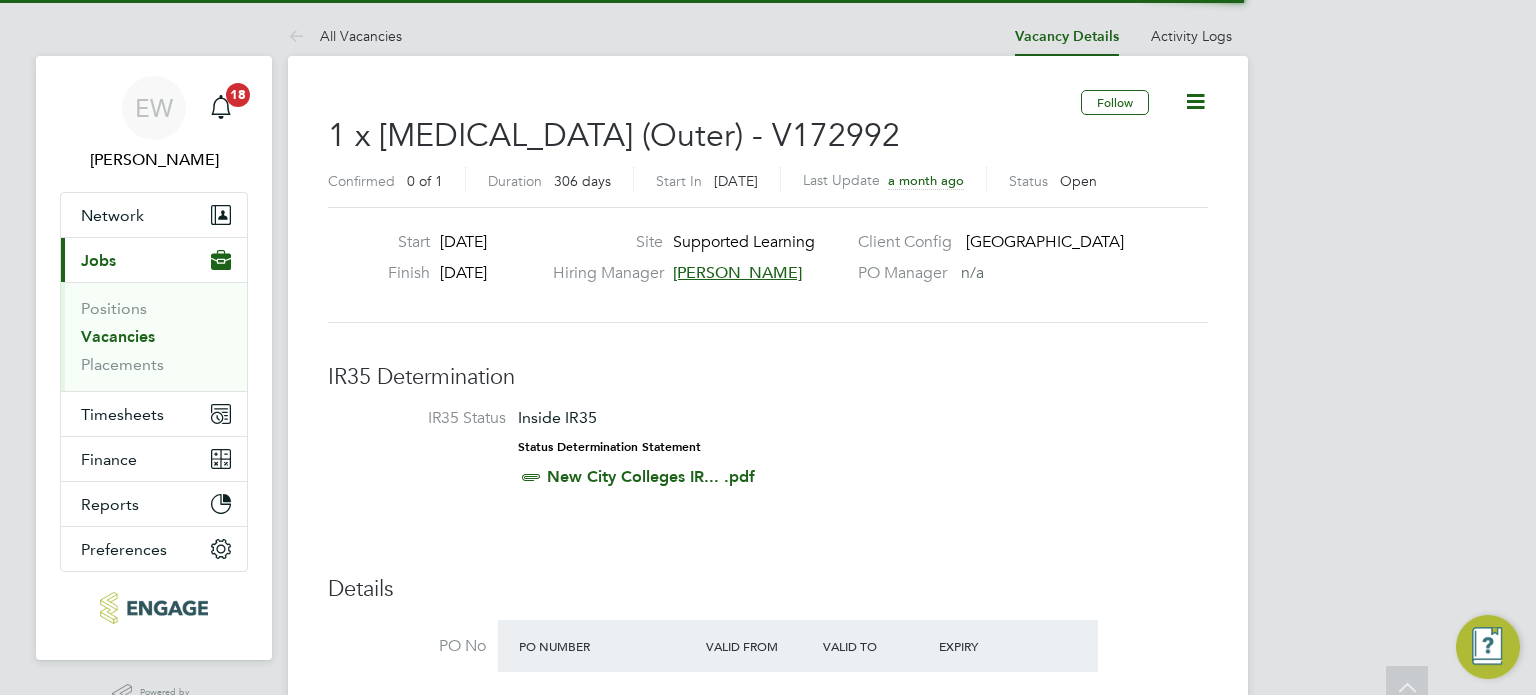 scroll, scrollTop: 1022, scrollLeft: 0, axis: vertical 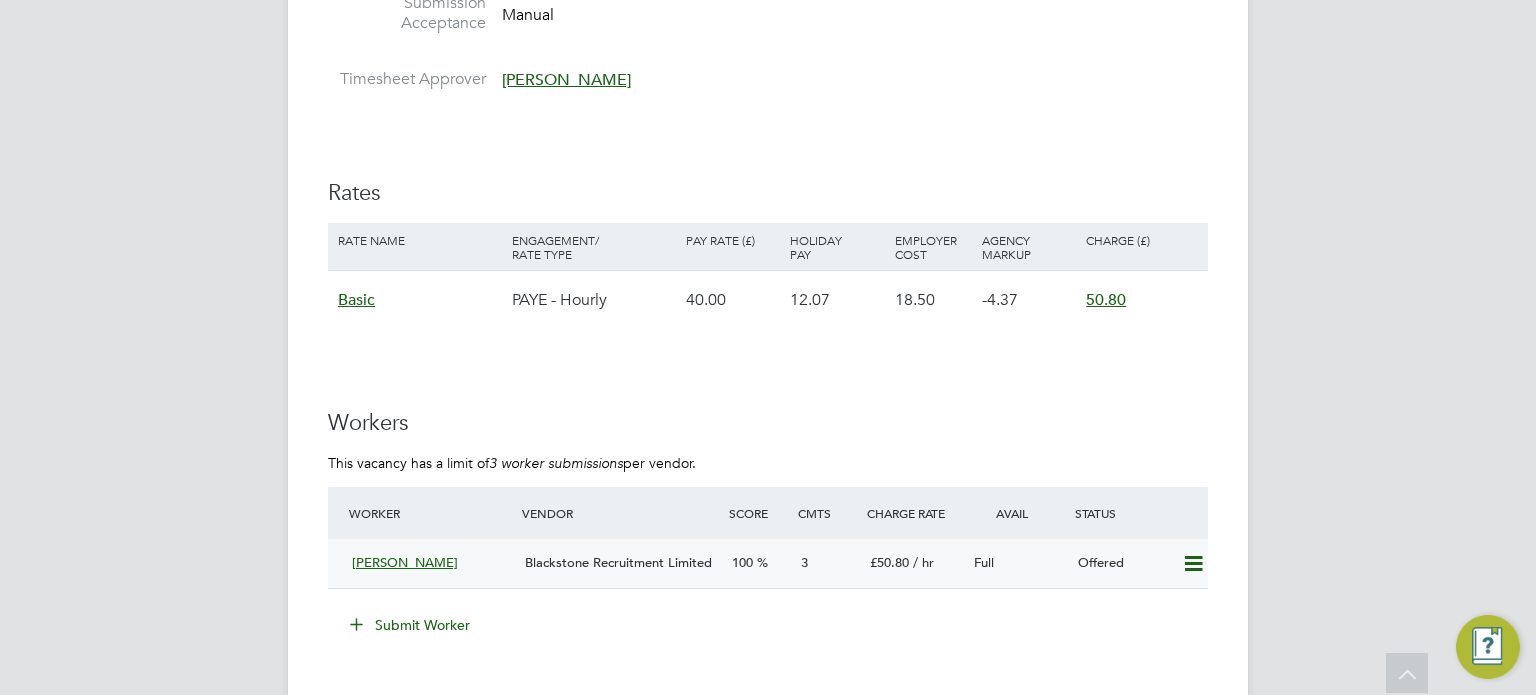 click on "Blackstone Recruitment Limited" 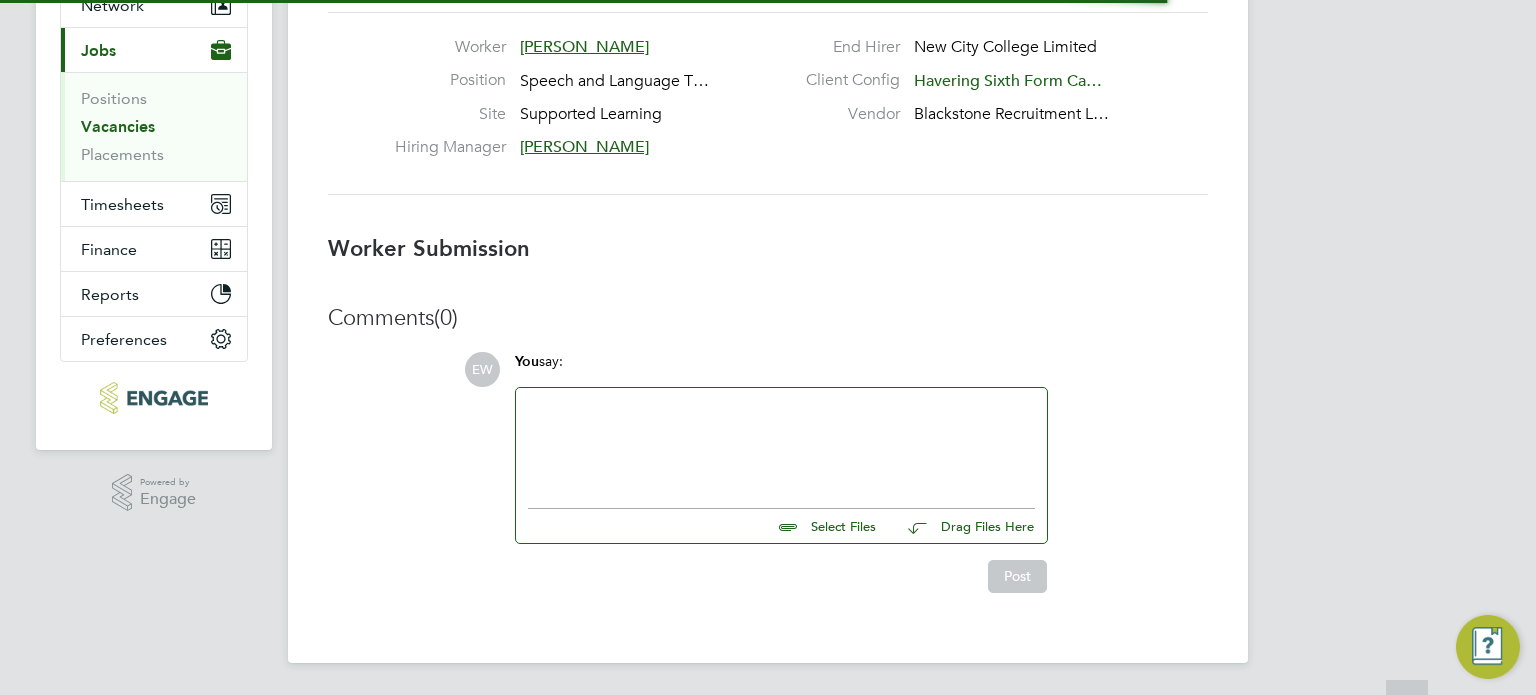 scroll, scrollTop: 48, scrollLeft: 0, axis: vertical 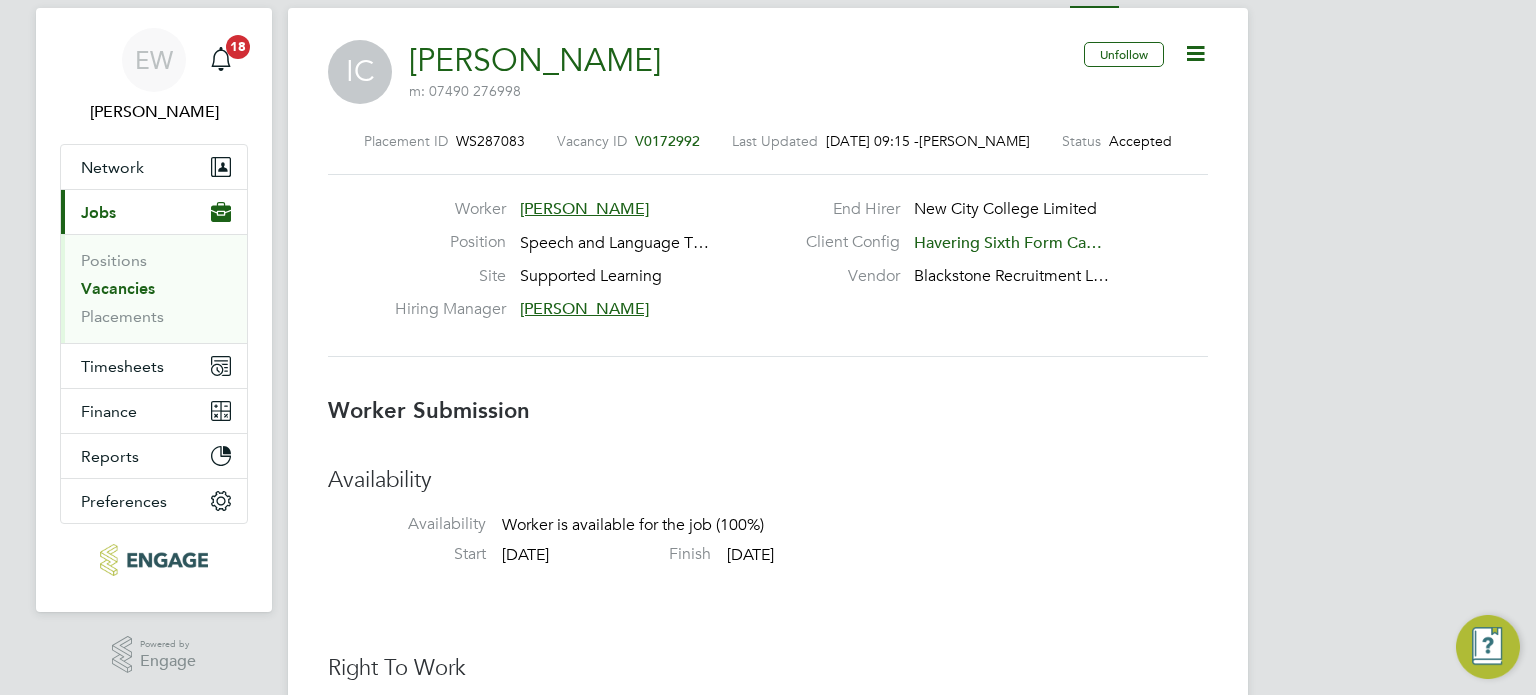 click 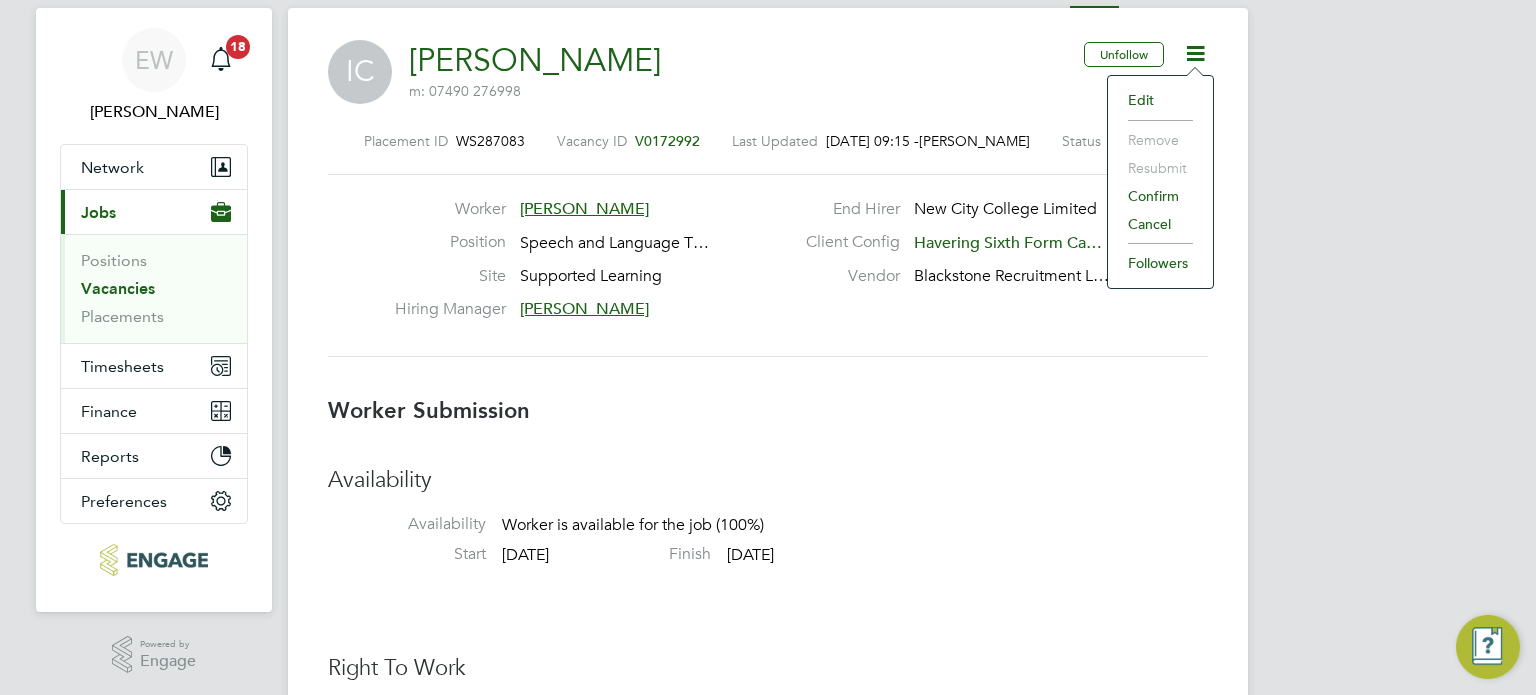click on "Confirm" 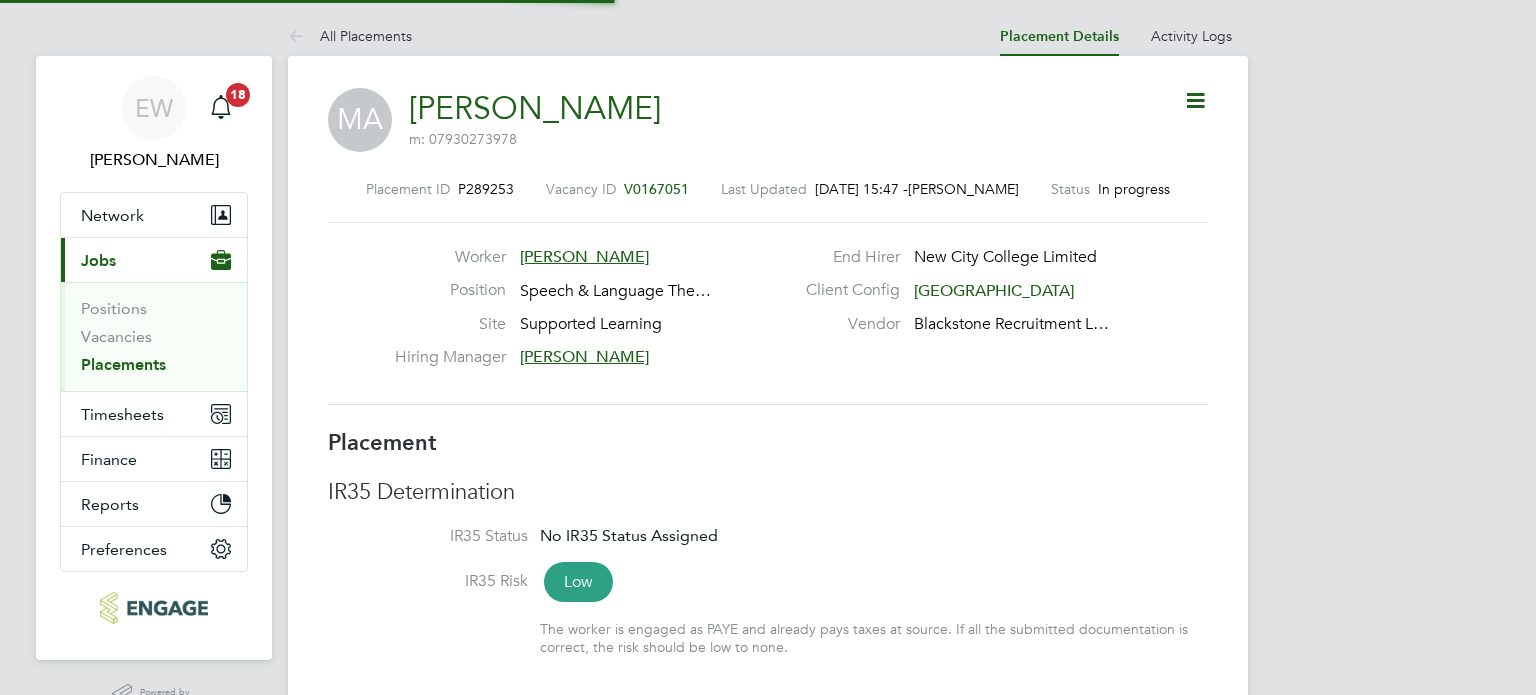 scroll, scrollTop: 0, scrollLeft: 0, axis: both 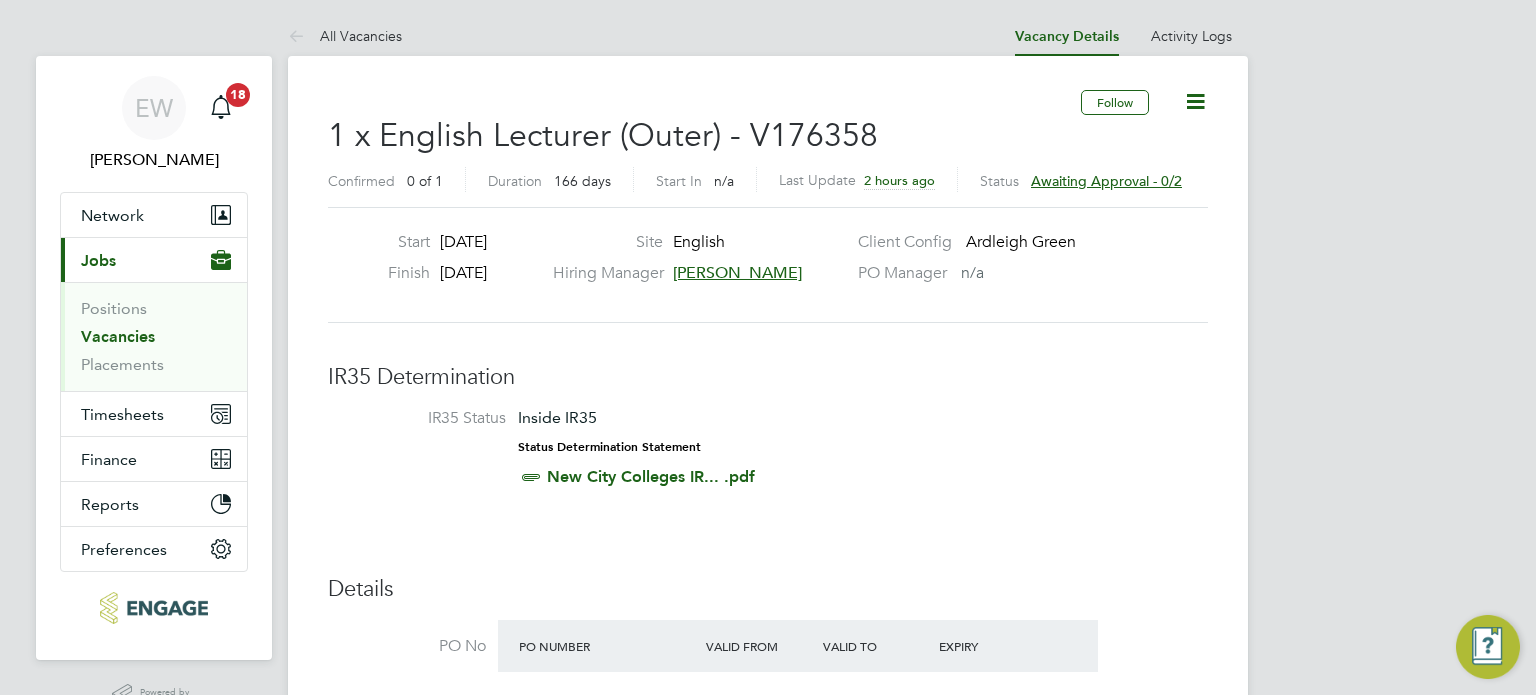 click on "1 x English Lecturer (Outer) - V176358 Confirmed   0 of 1 Duration   166 days Start In   n/a   Last Update 2 hours ago Status     Awaiting approval - 0/2" 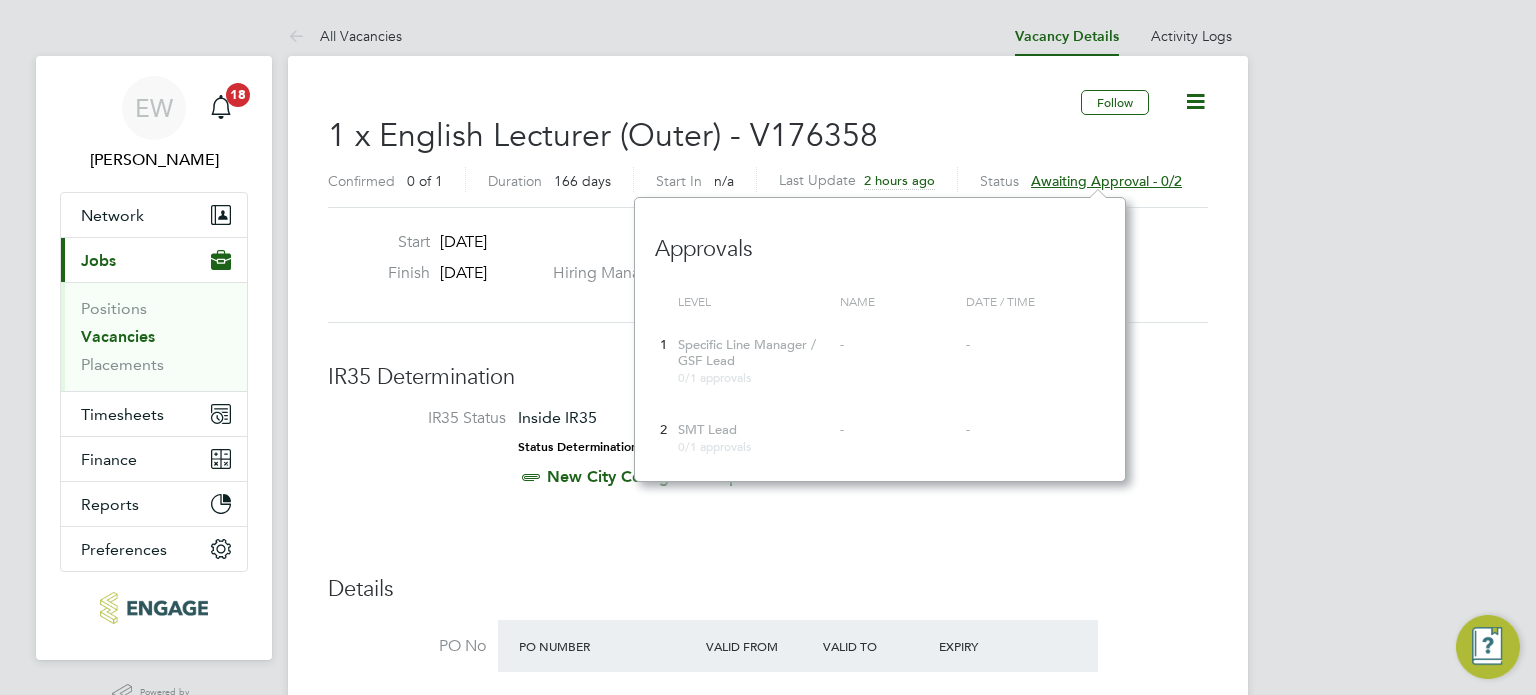 scroll, scrollTop: 10, scrollLeft: 10, axis: both 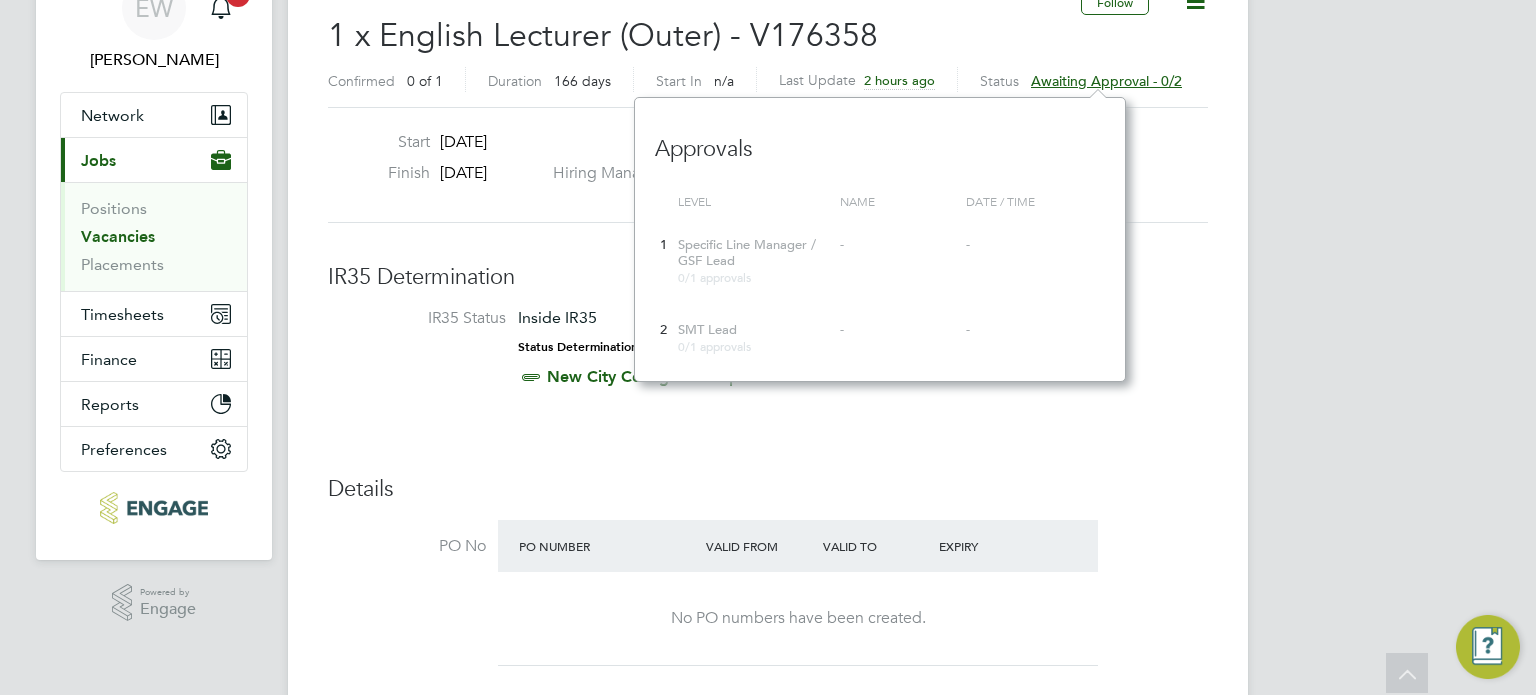 click on "EW   Ella Wratten   Notifications
18   Applications:   Network
Team Members   Businesses   Sites   Workers   Contacts   Current page:   Jobs
Positions   Vacancies   Placements   Timesheets
Timesheets   Expenses   Finance
Invoices & Credit Notes   Statements   Payments   Reports
Margin Report   CIS Reports   Report Downloads   Preferences
My Business   Doc. Requirements   Notifications   VMS Configurations   Activity Logs
.st0{fill:#C0C1C2;}
Powered by Engage All Vacancies Vacancy Details   Activity Logs   Vacancy Details Activity Logs All Vacancies Follow     1 x English Lecturer (Outer) - V176358 Confirmed   0 of 1 Duration   166 days Start In   n/a   Last Update 2 hours ago Status     Awaiting approval - 0/2 Start 01 Sep 2025 Finish" at bounding box center (768, 2029) 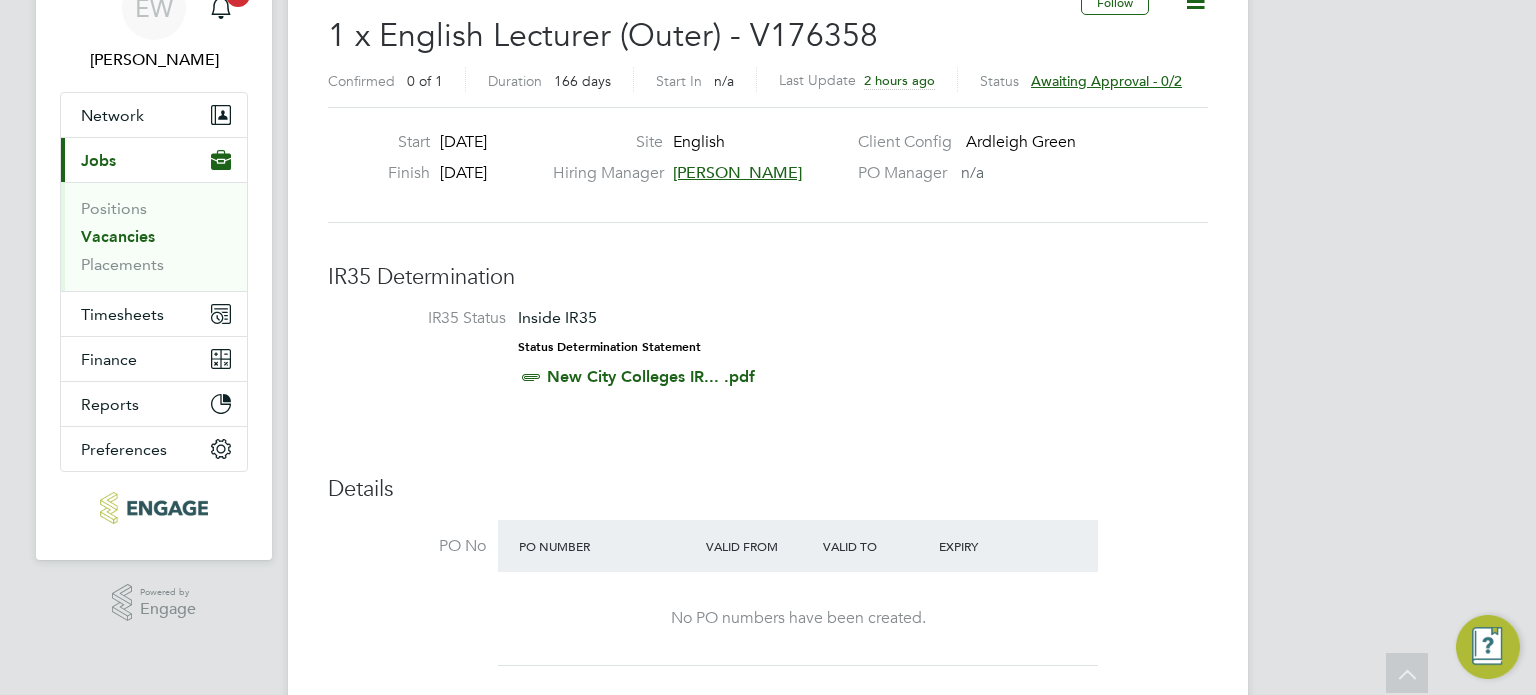 click on "Victoria Marinescu" 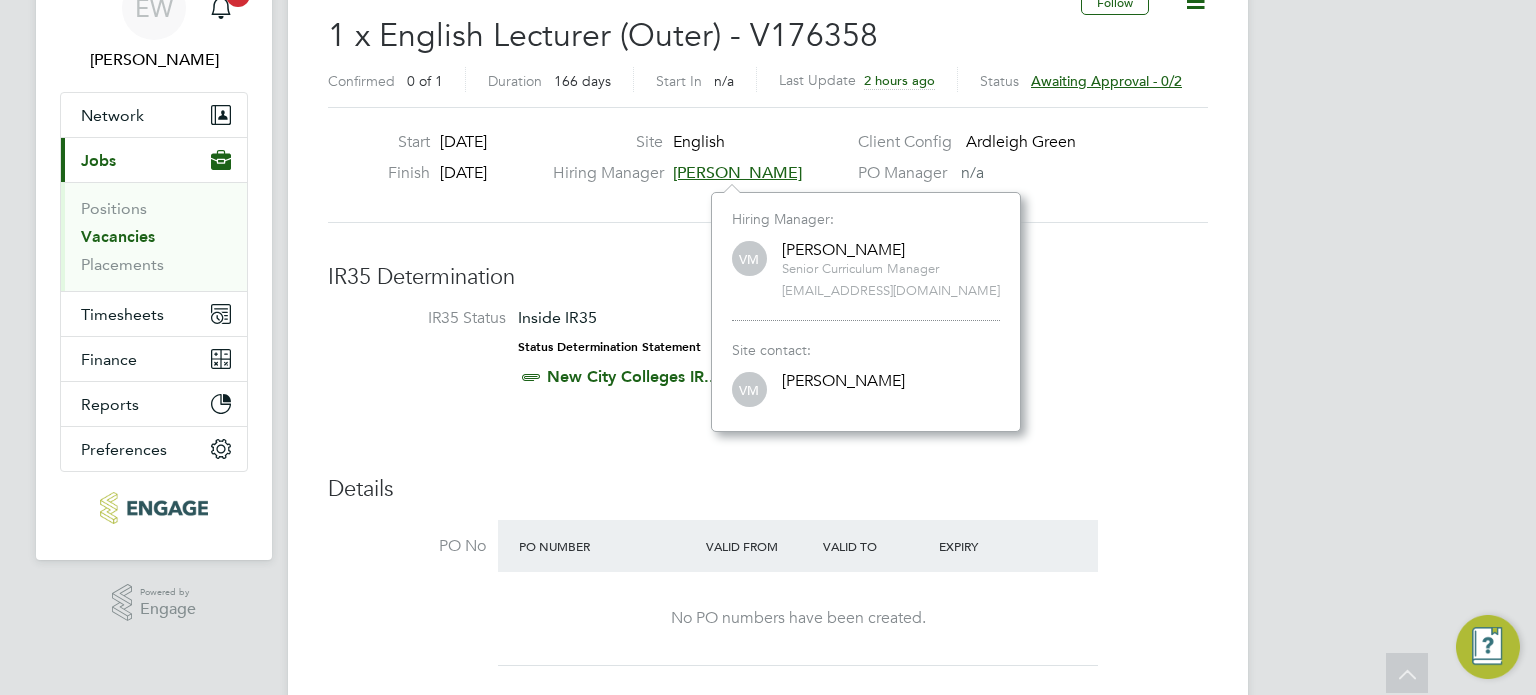 drag, startPoint x: 782, startPoint y: 287, endPoint x: 1000, endPoint y: 294, distance: 218.11235 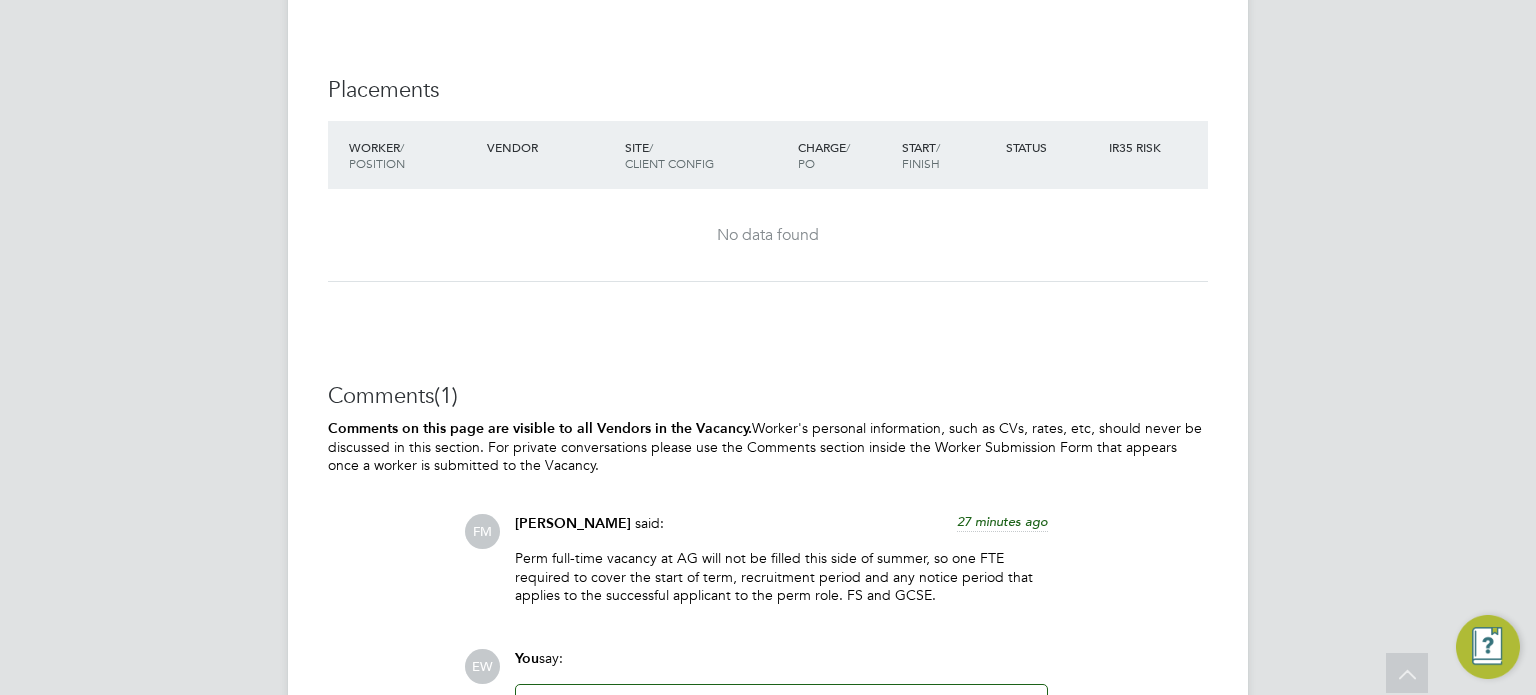 scroll, scrollTop: 3400, scrollLeft: 0, axis: vertical 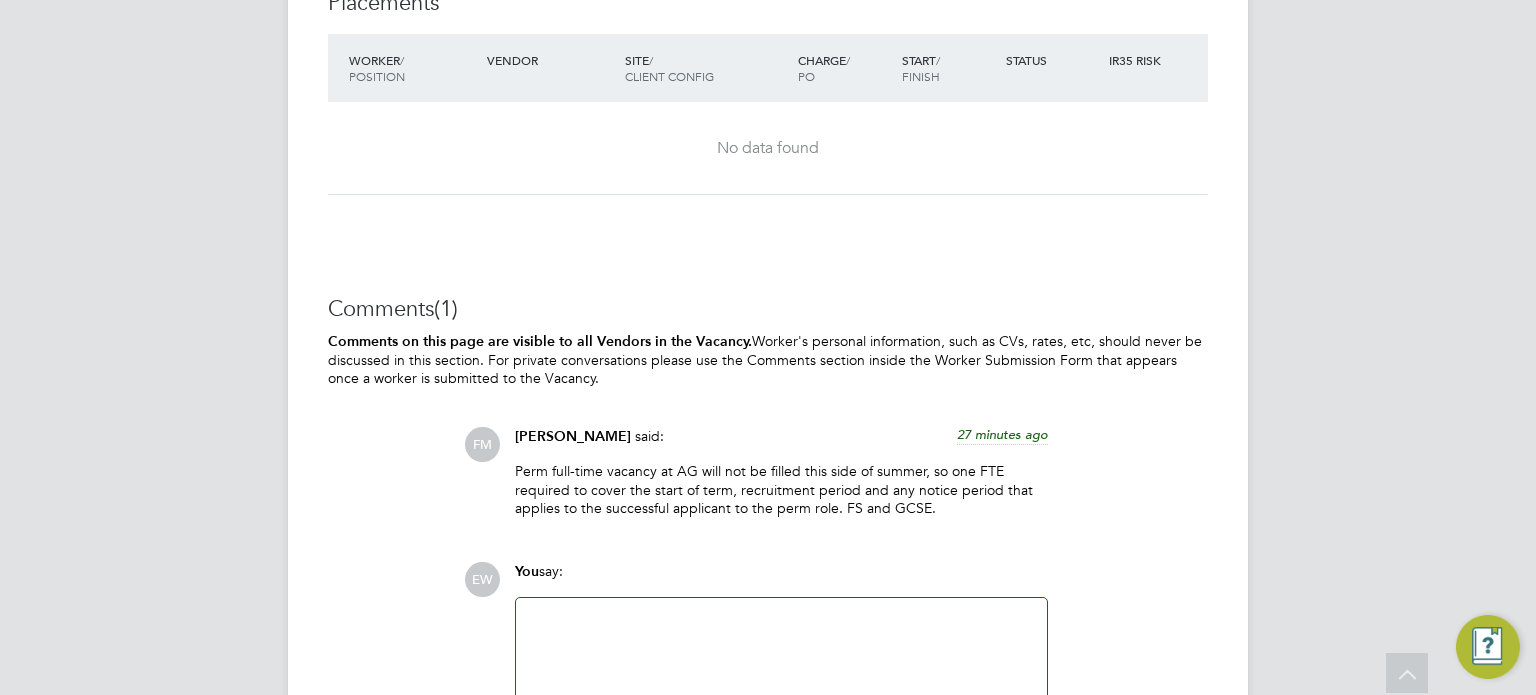 click on "Fiona Matthews" 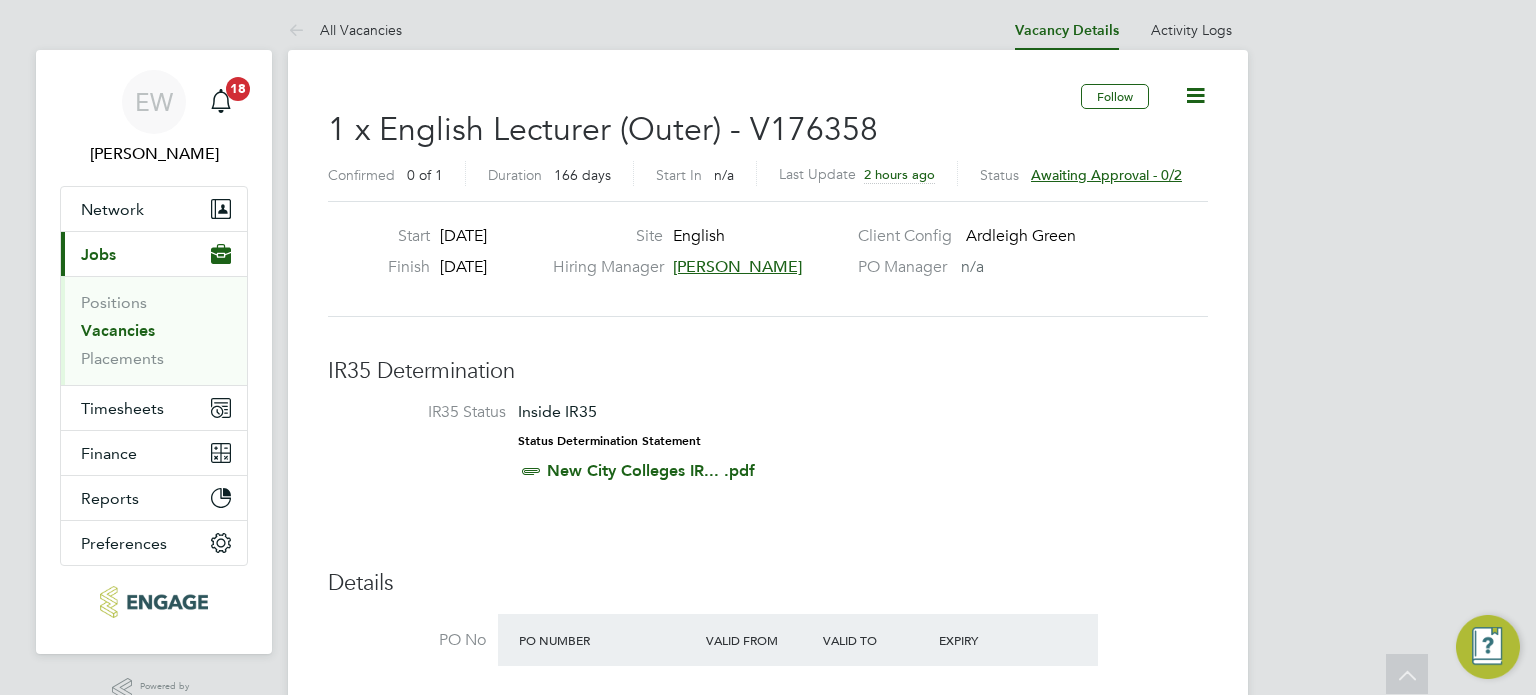 scroll, scrollTop: 0, scrollLeft: 0, axis: both 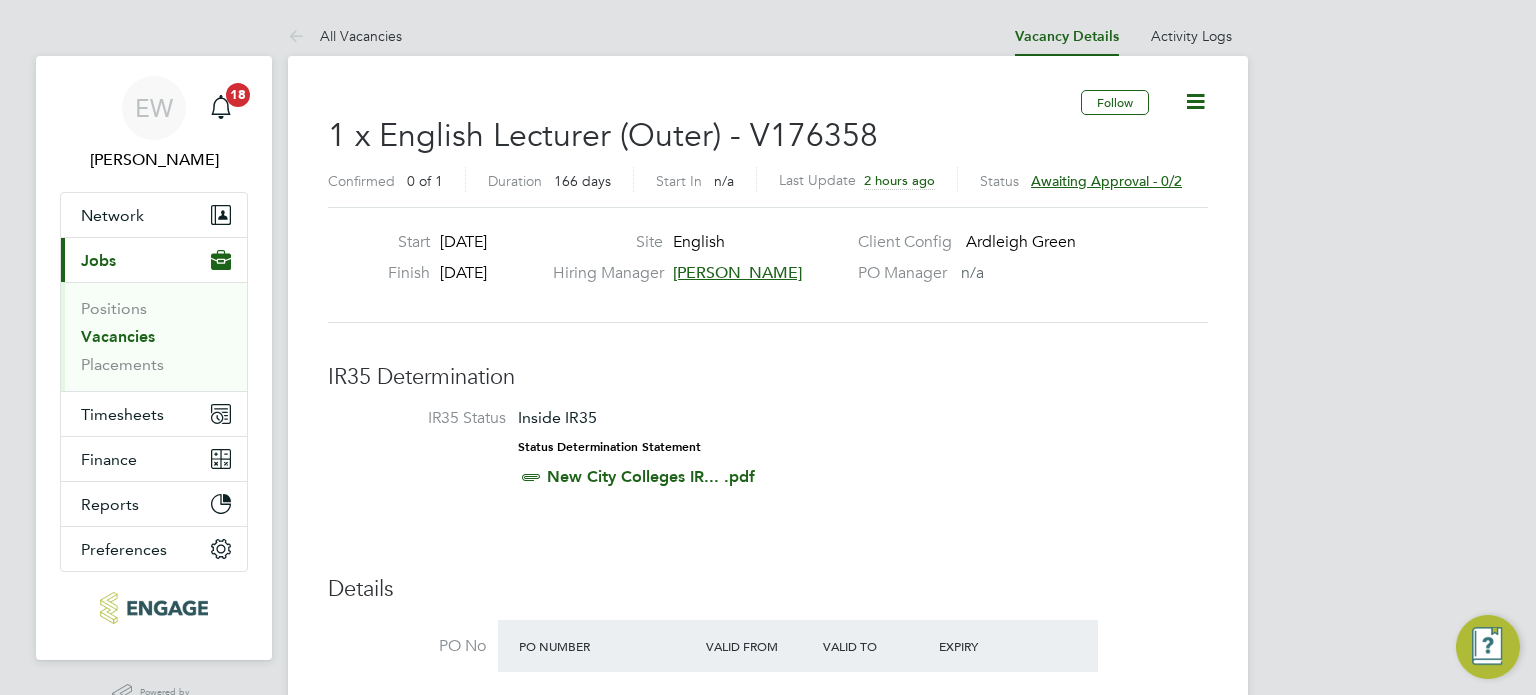 click 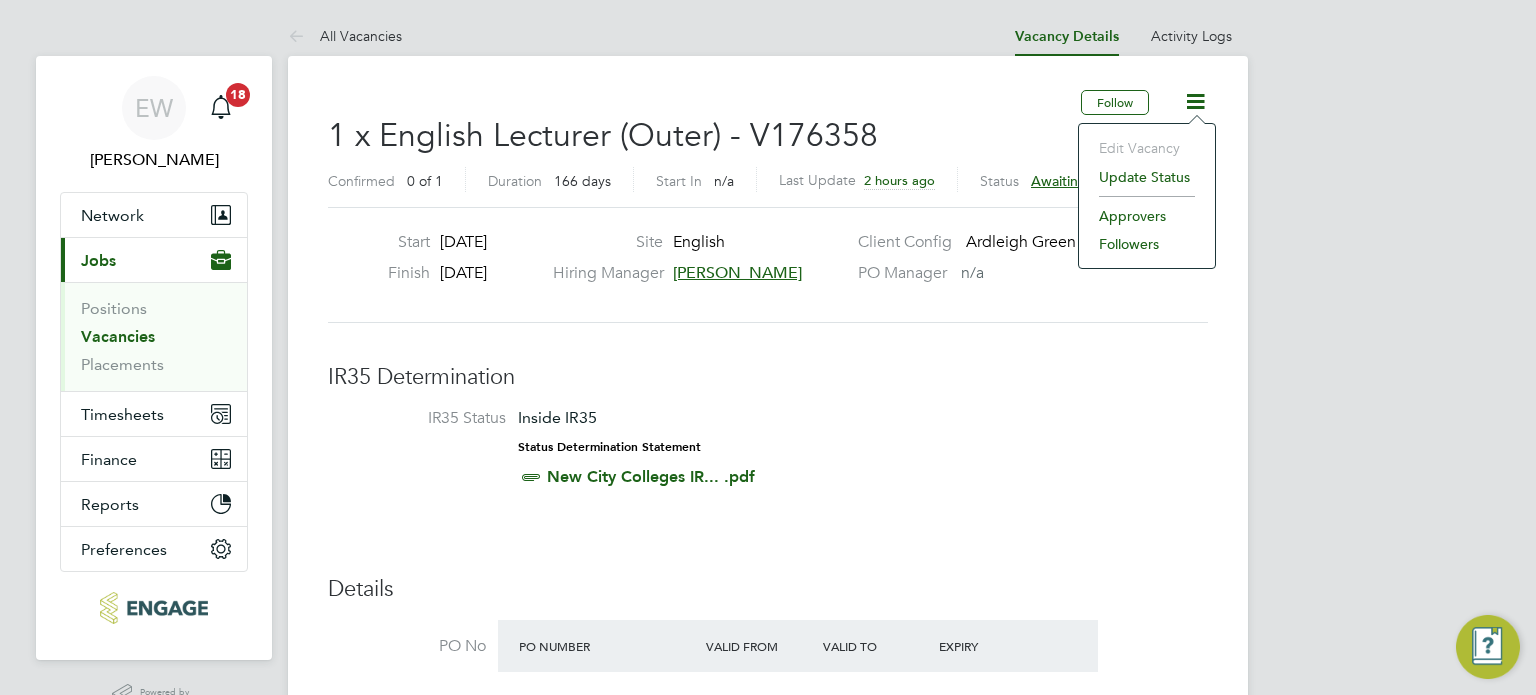 click on "Approvers" 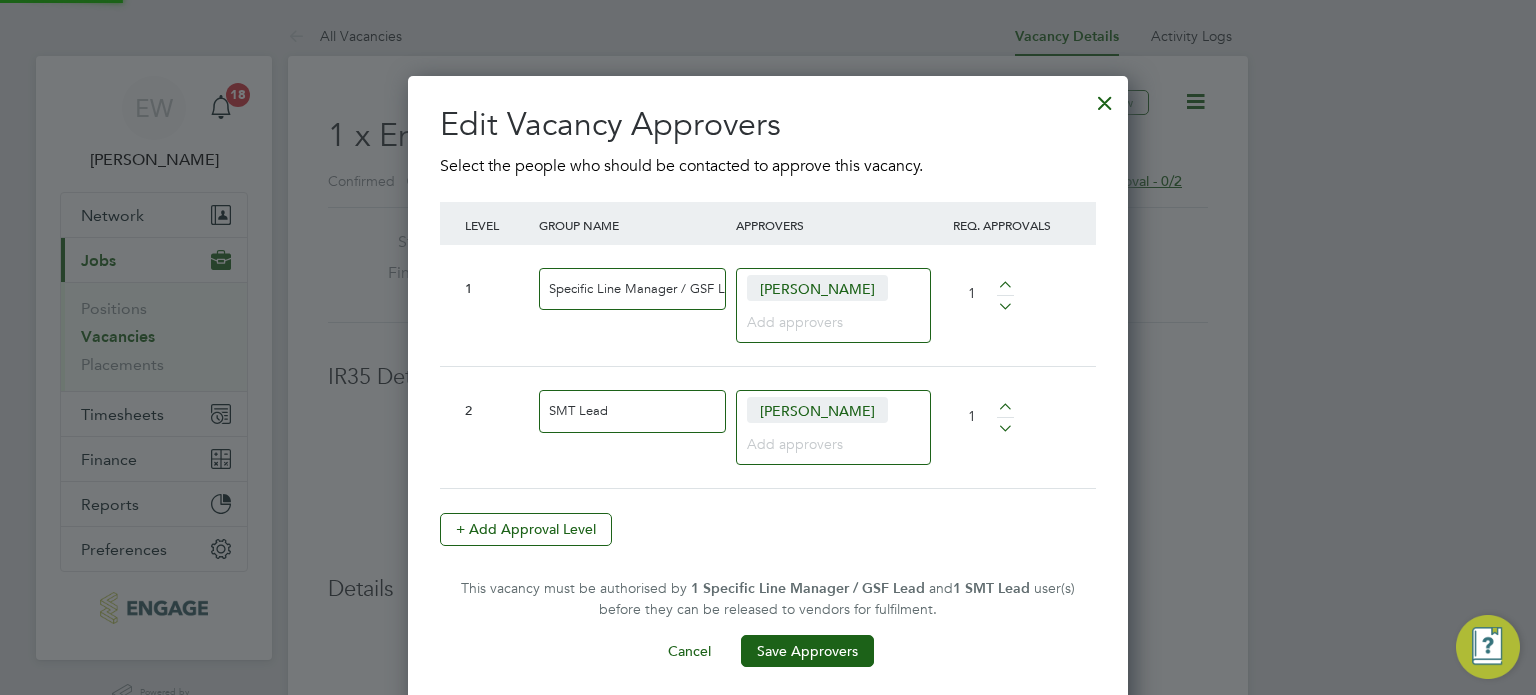 scroll, scrollTop: 10, scrollLeft: 10, axis: both 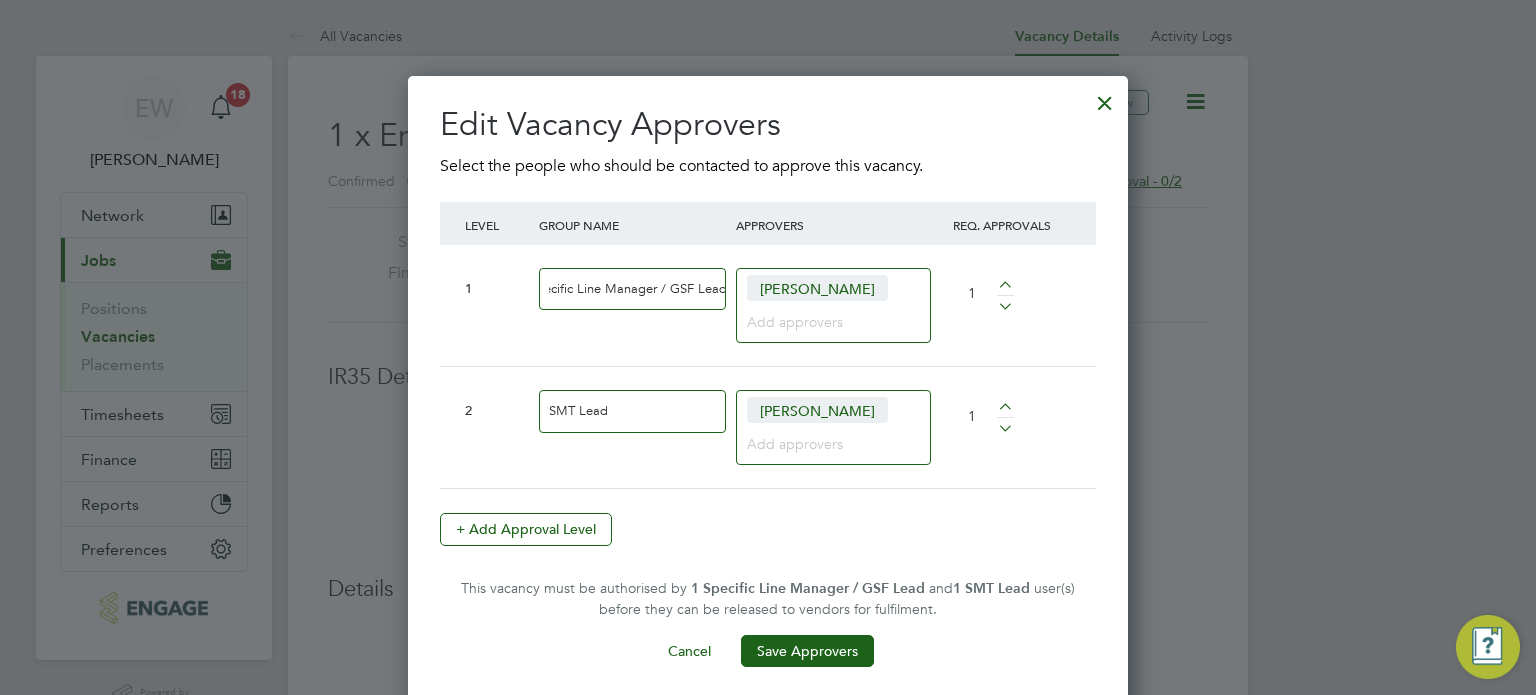 click on "Specific Line Manager / GSF Lead" at bounding box center [632, 289] 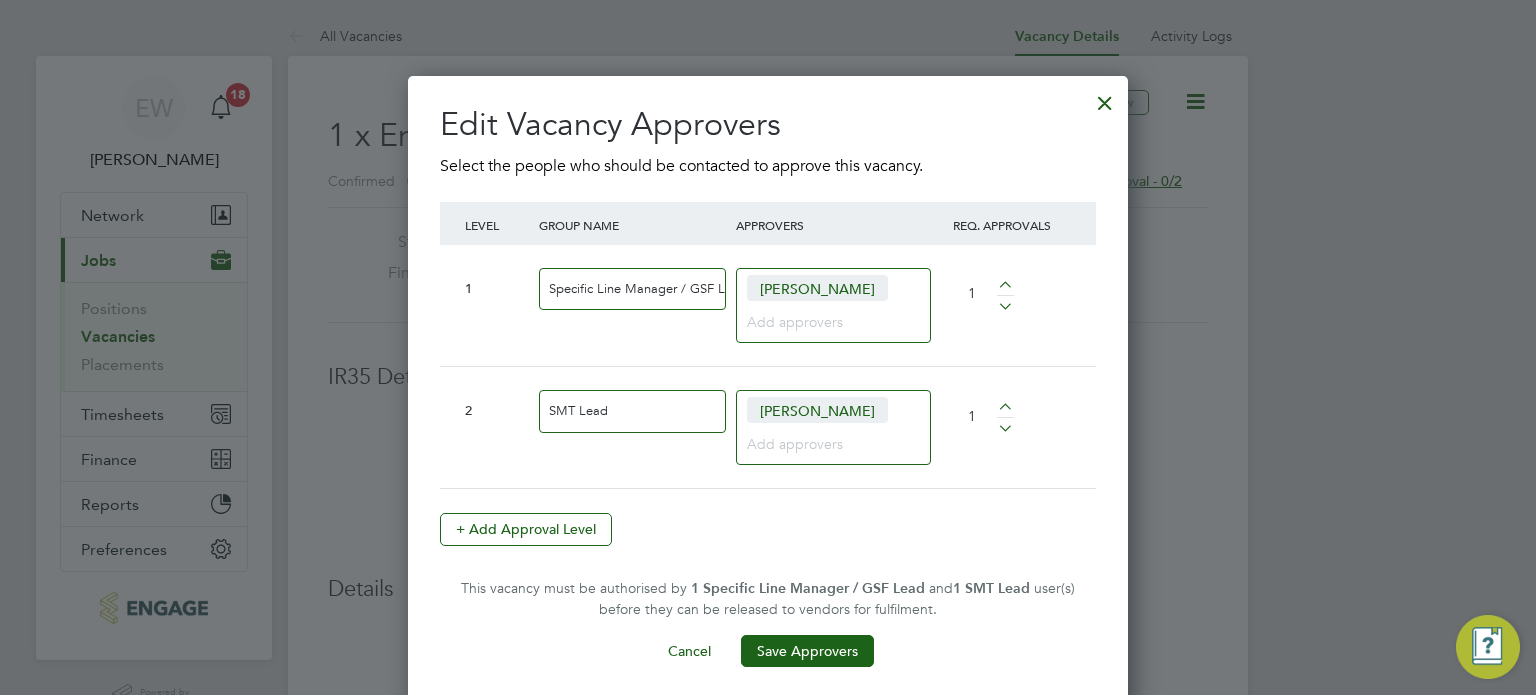 click on "Fiona Matthews" at bounding box center (817, 288) 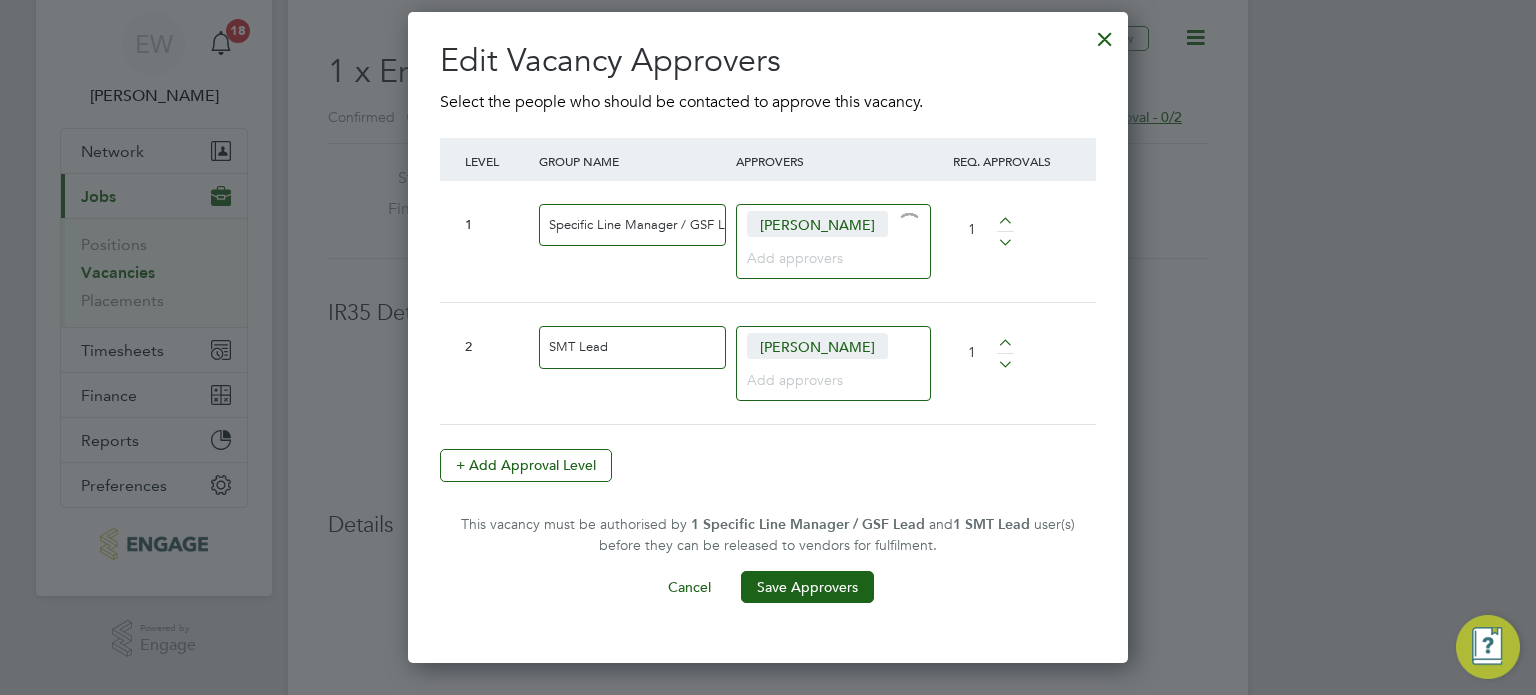 scroll, scrollTop: 100, scrollLeft: 0, axis: vertical 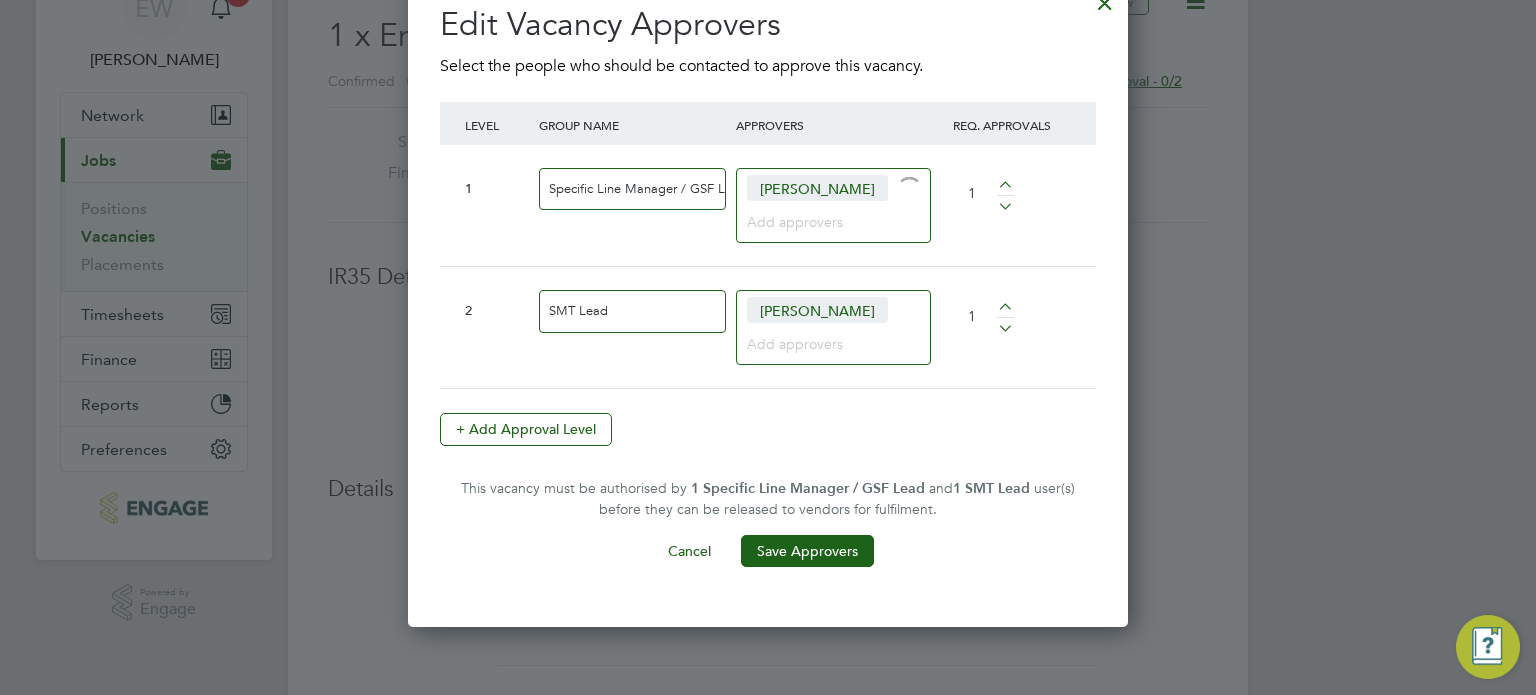 click on "Fiona Matthews" at bounding box center [817, 188] 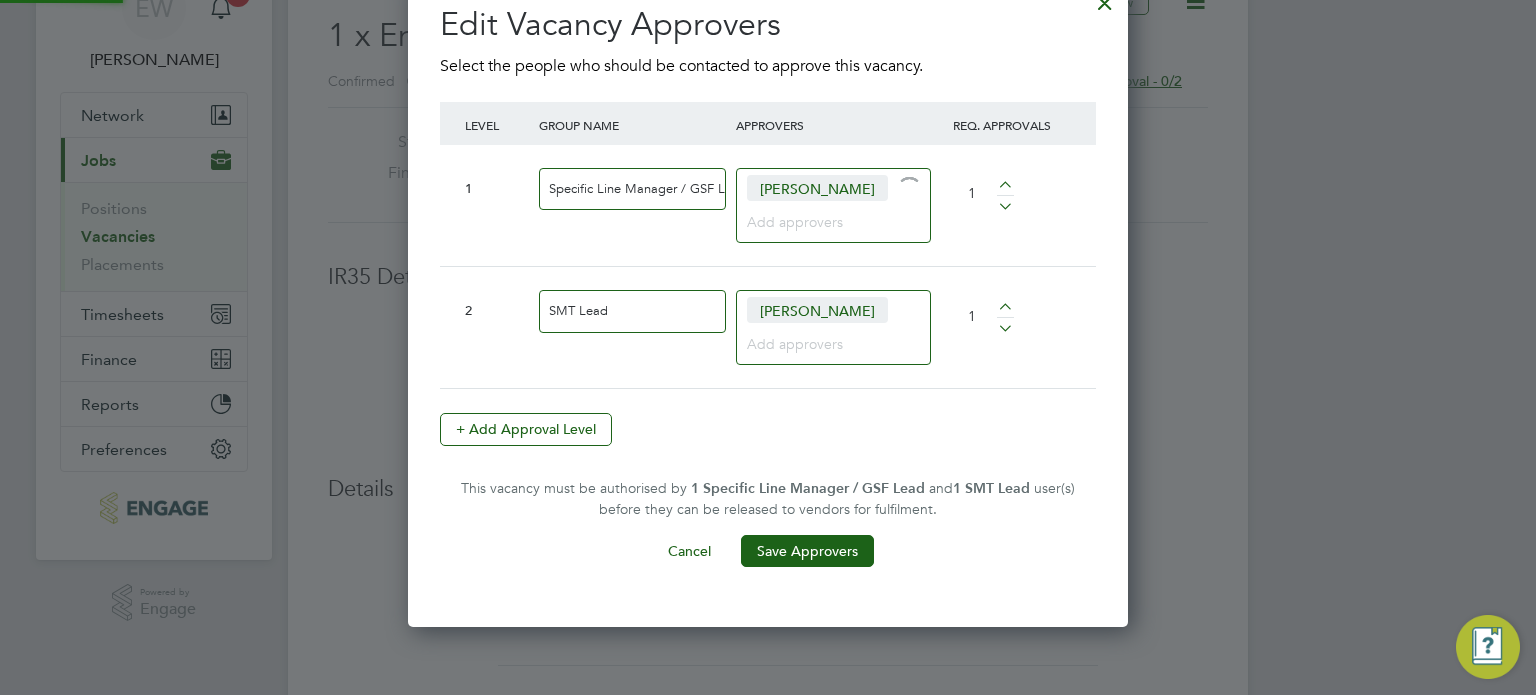 click on "Specific Line Manager / GSF Lead" at bounding box center [632, 189] 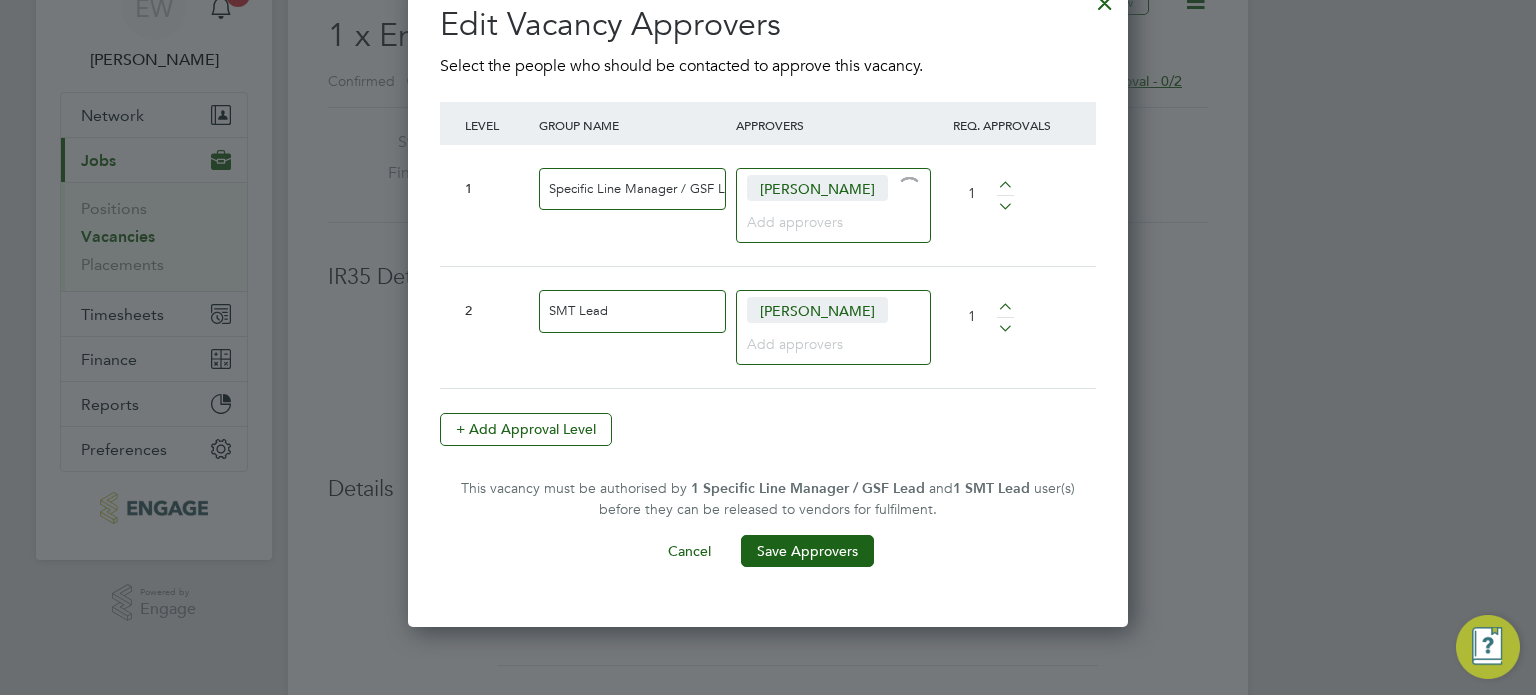click at bounding box center [1105, -2] 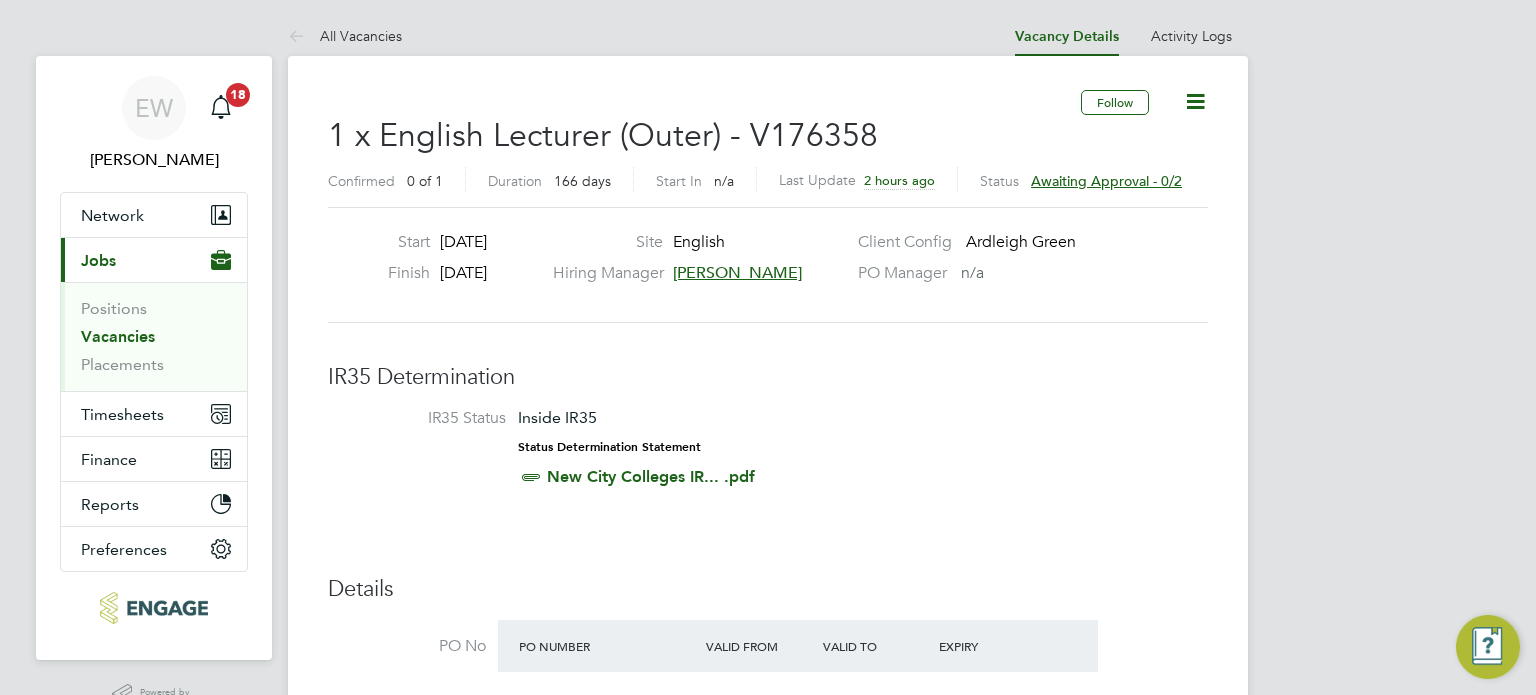 scroll, scrollTop: 0, scrollLeft: 0, axis: both 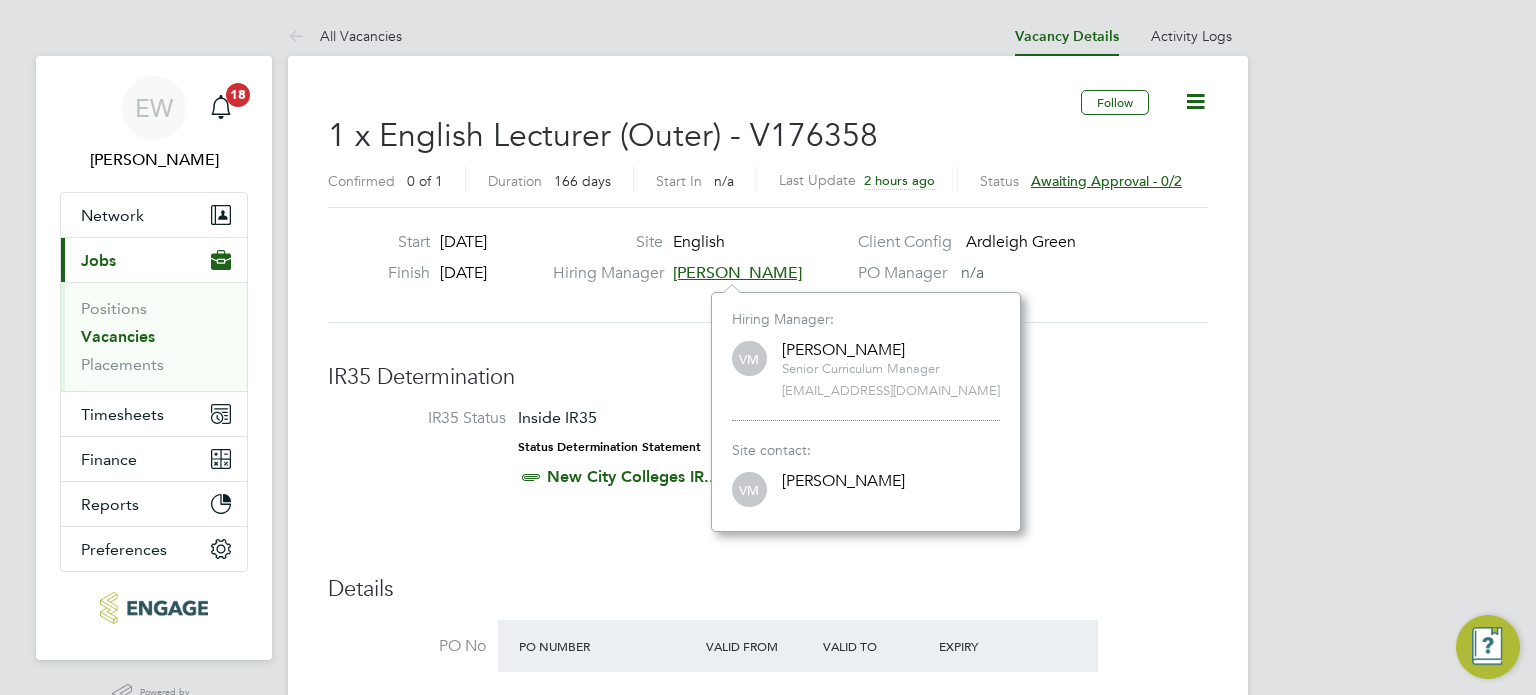 click on "Start 01 Sep 2025 Finish 13 Feb 2026 Site English Hiring Manager Victoria Marinescu Client Config   Ardleigh Green PO Manager     n/a" 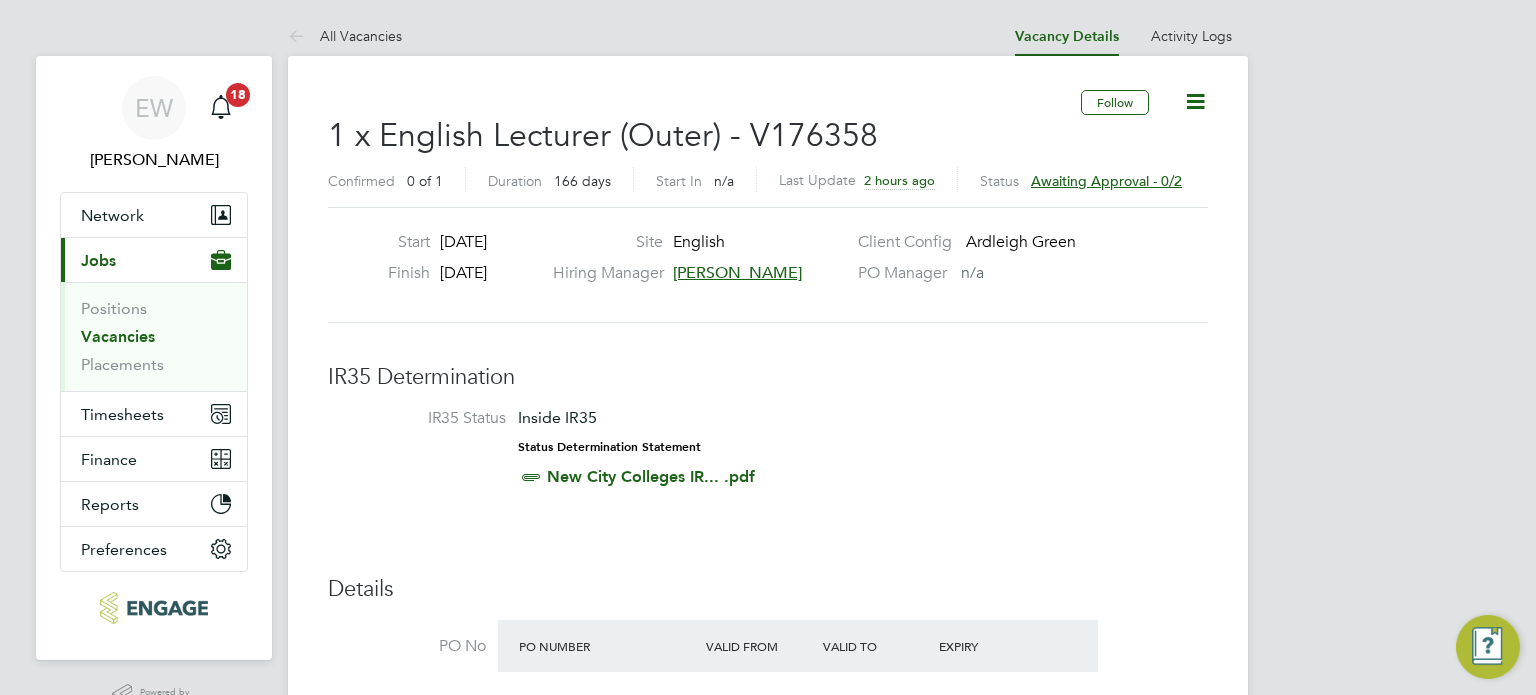 click 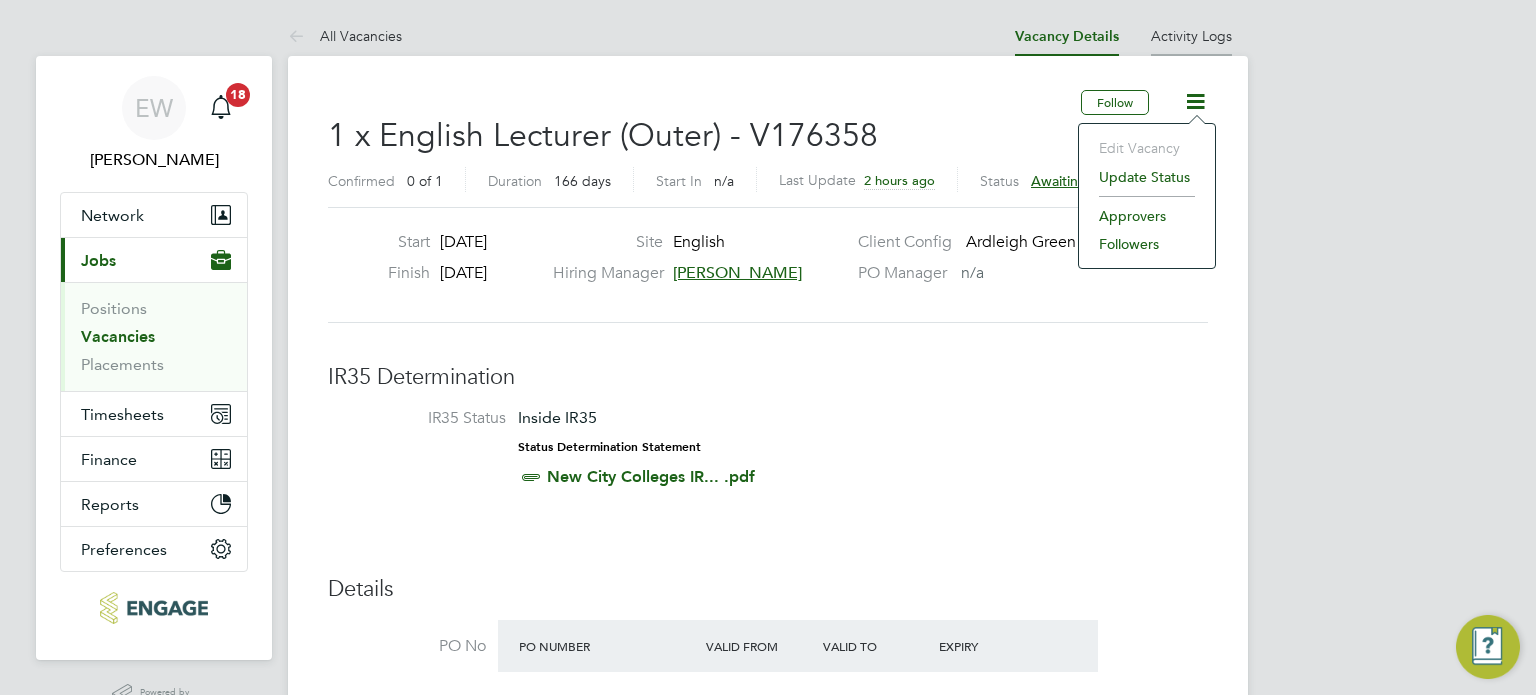 click on "Activity Logs" at bounding box center [1191, 36] 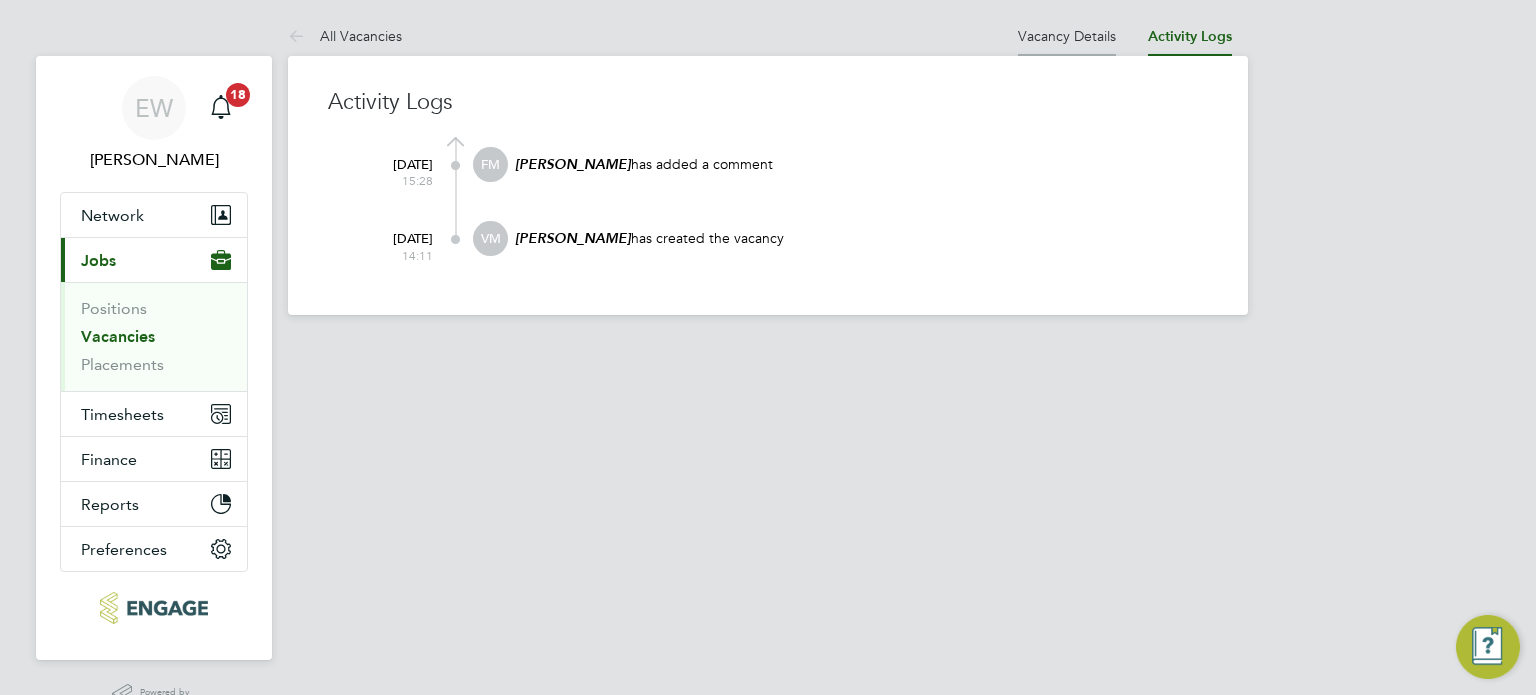 click on "Vacancy Details" at bounding box center (1067, 36) 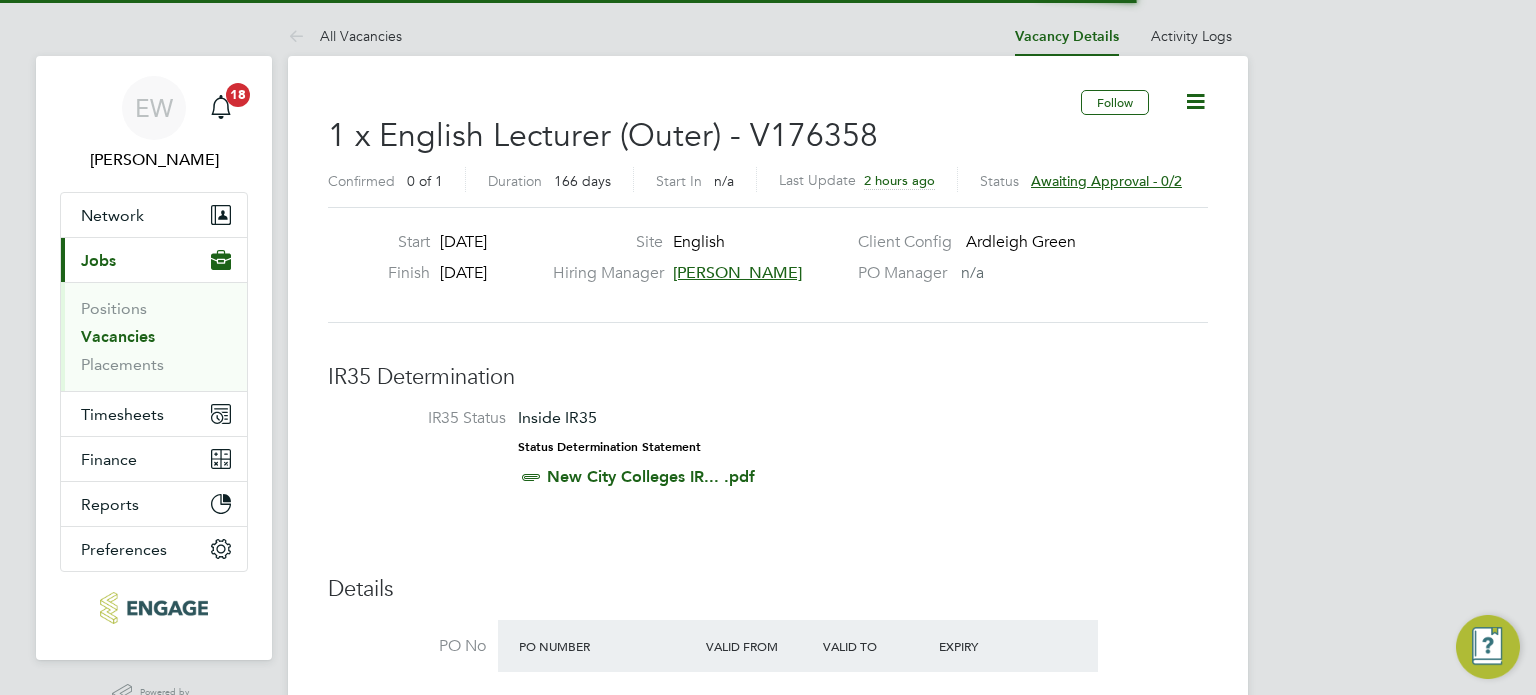 scroll, scrollTop: 10, scrollLeft: 10, axis: both 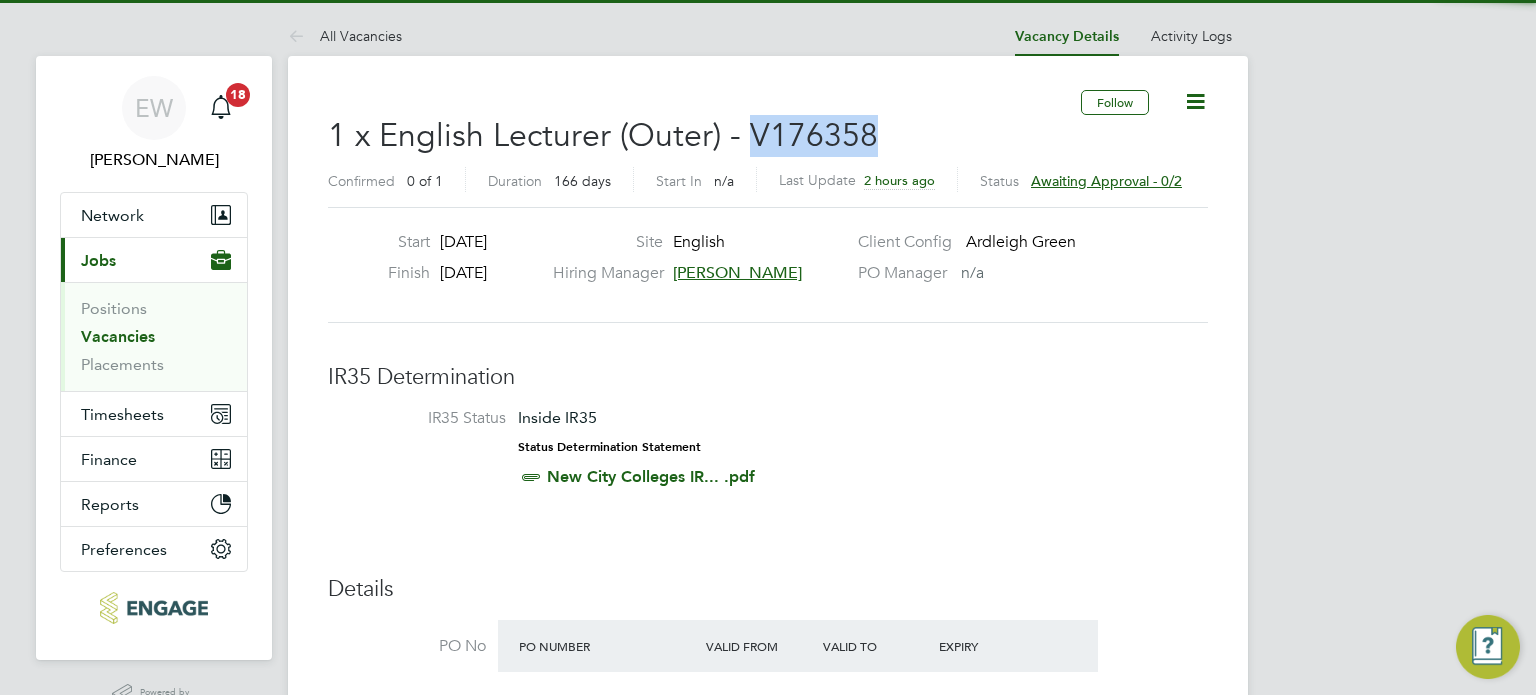click on "1 x English Lecturer (Outer) - V176358" 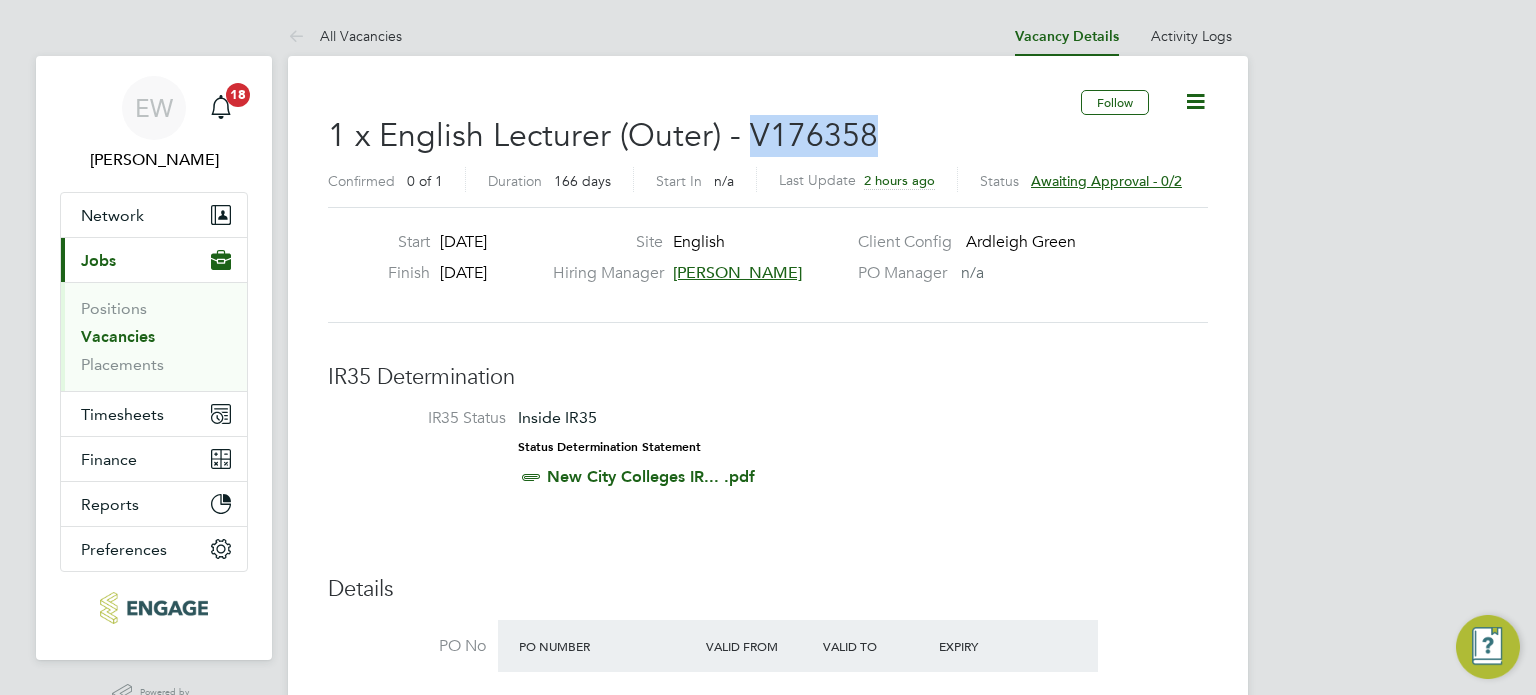copy on "V176358" 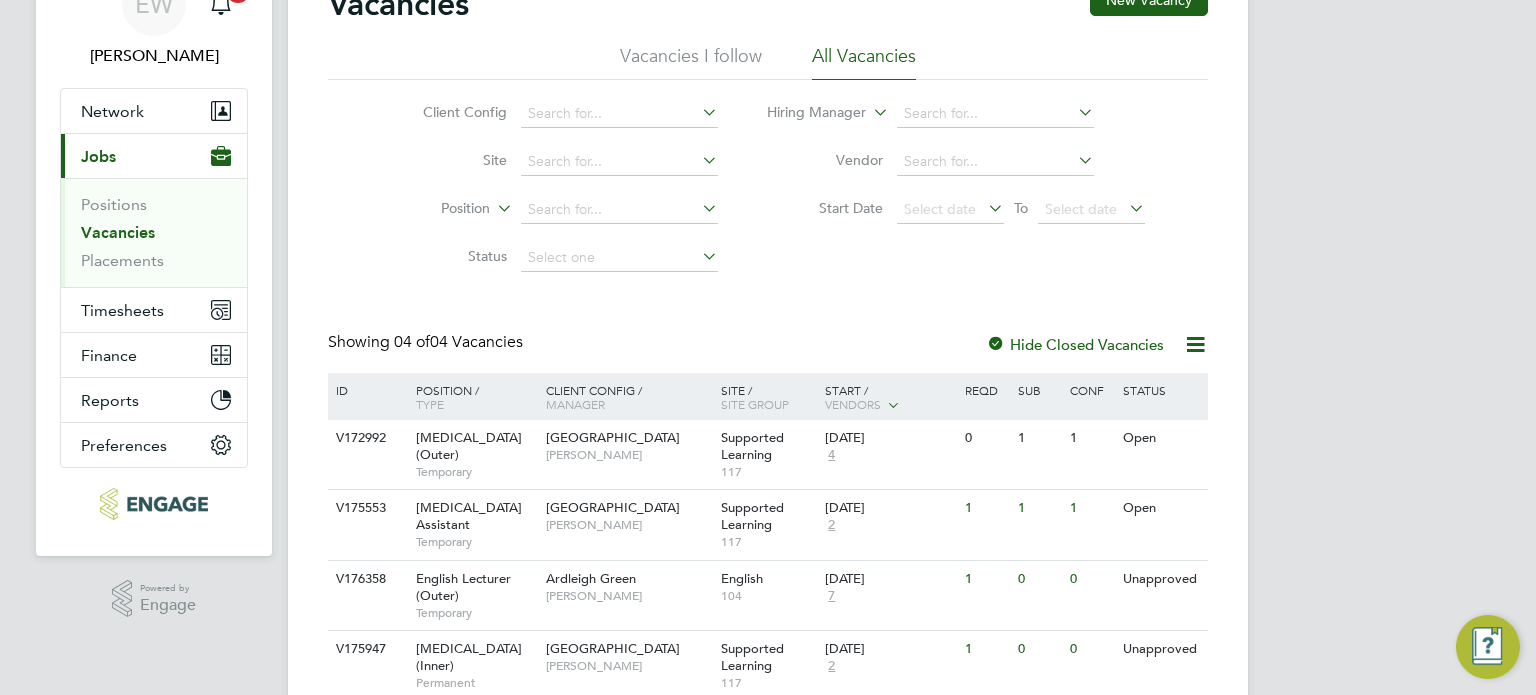 scroll, scrollTop: 215, scrollLeft: 0, axis: vertical 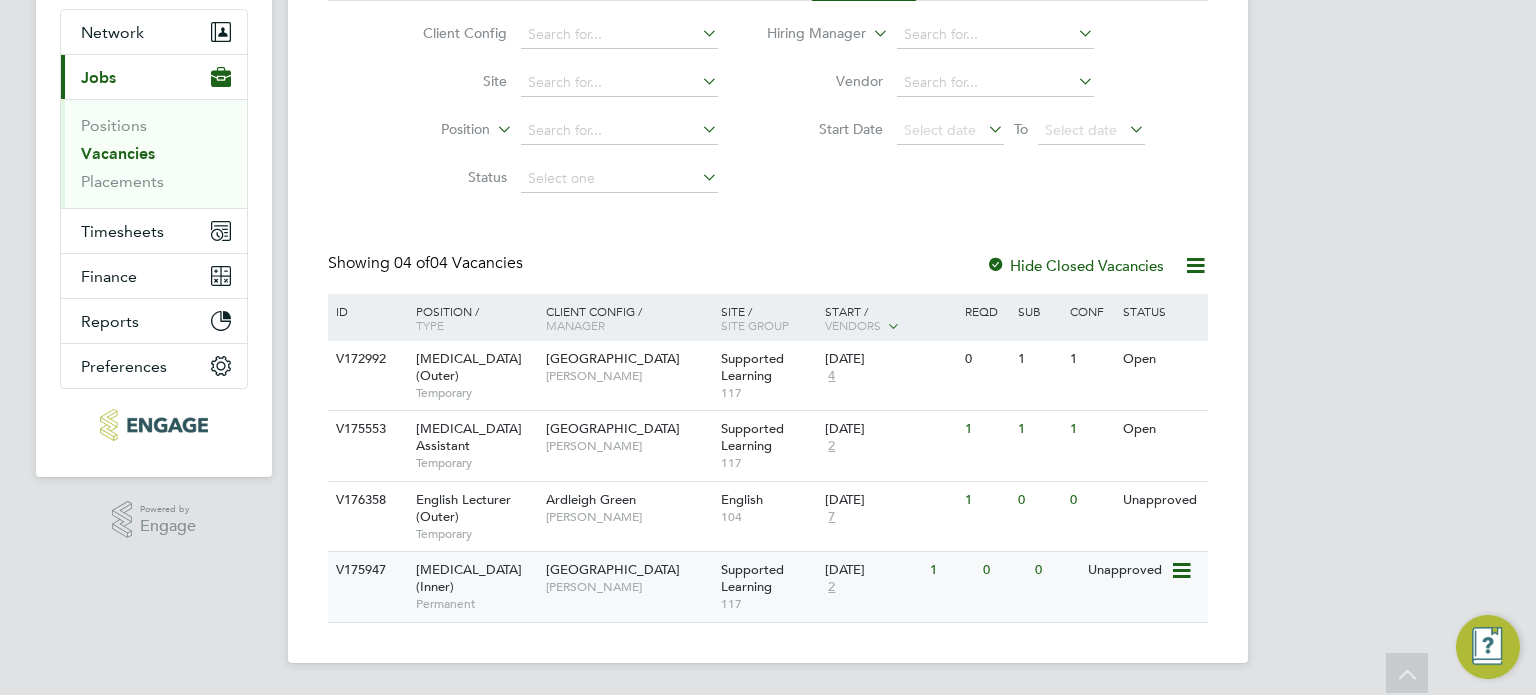 click on "Tower Hamlets Campus   Victoria Ticehurst" 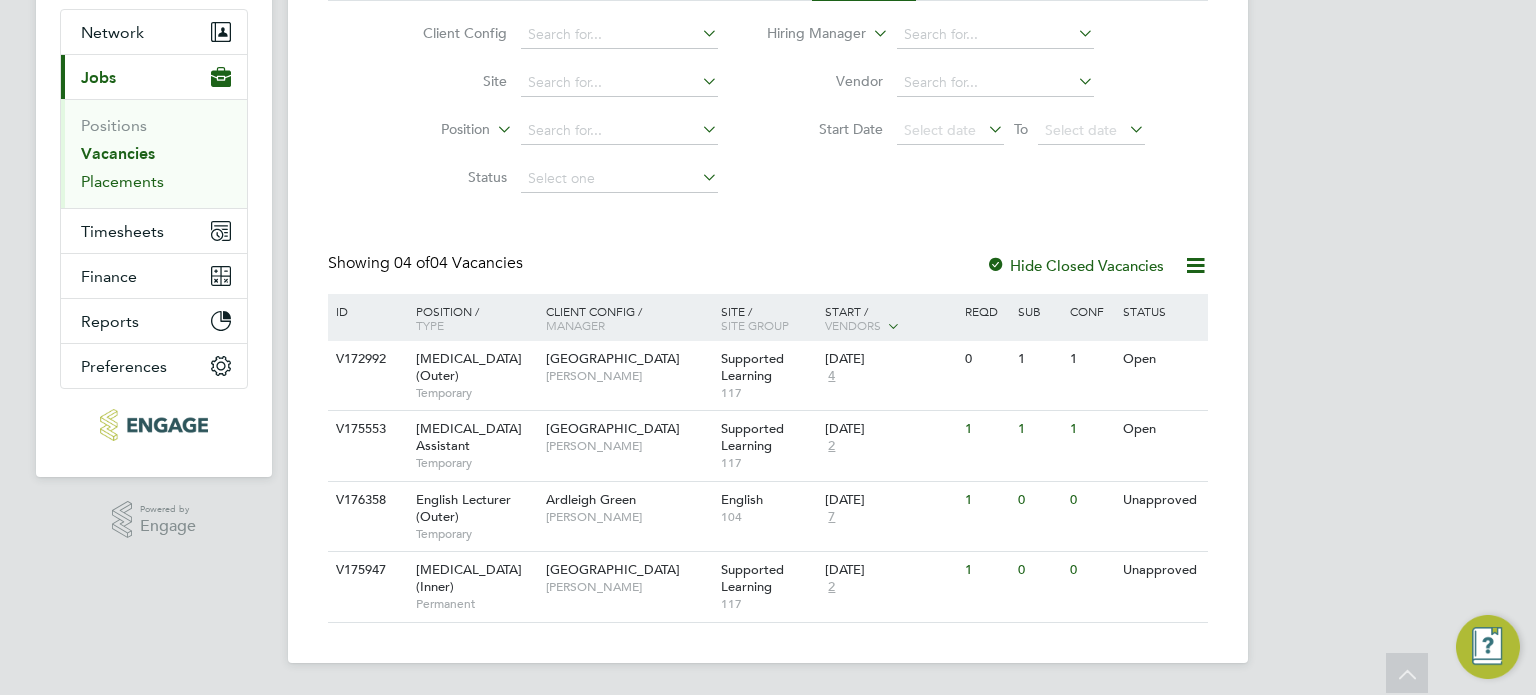 click on "Placements" at bounding box center (122, 181) 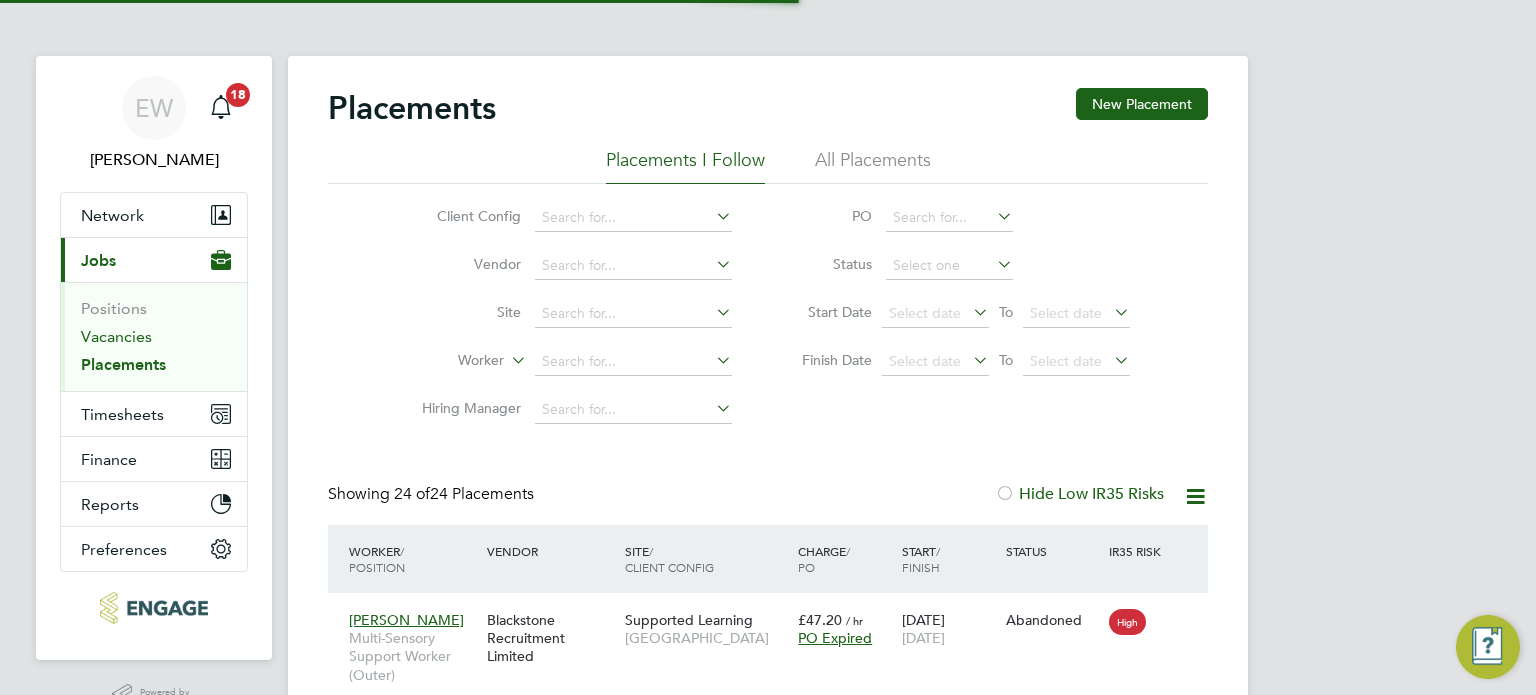 click on "Vacancies" at bounding box center (116, 336) 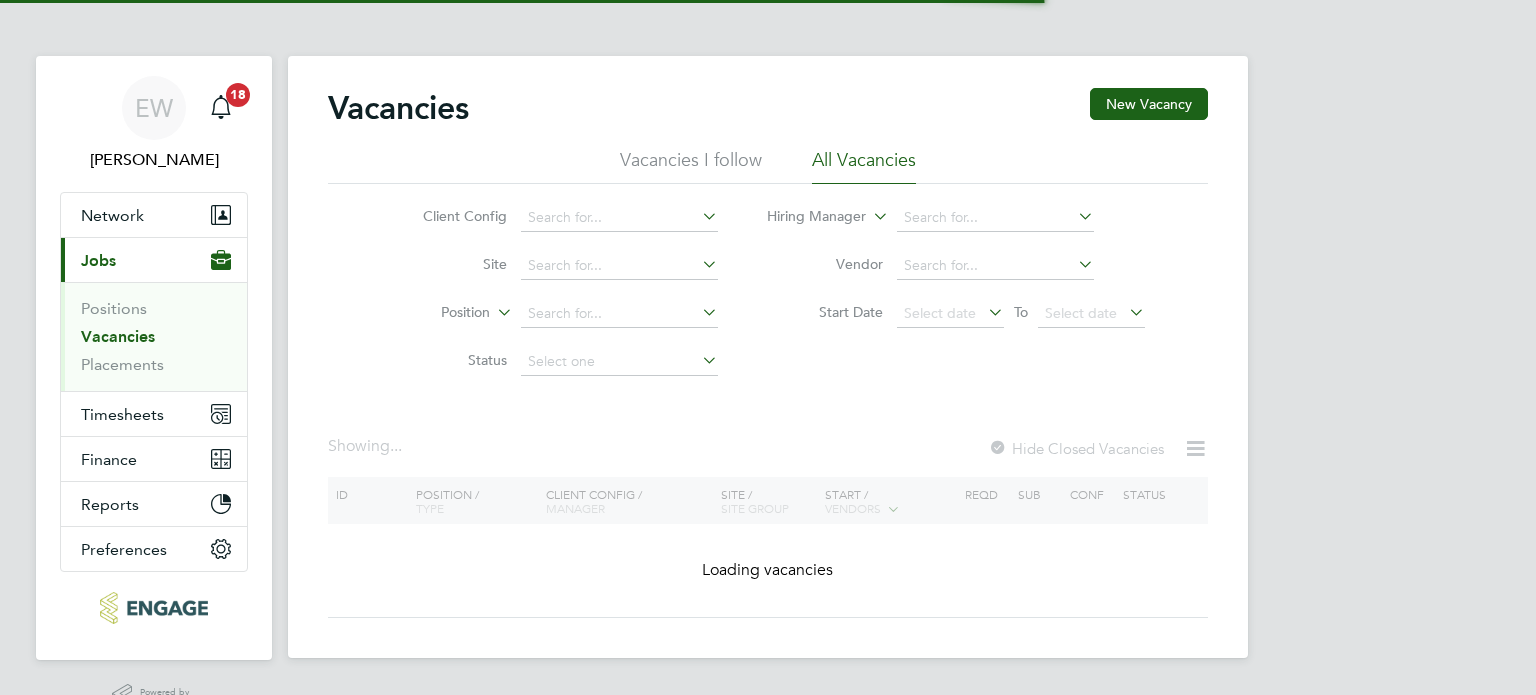 click on "Vacancies" at bounding box center [118, 336] 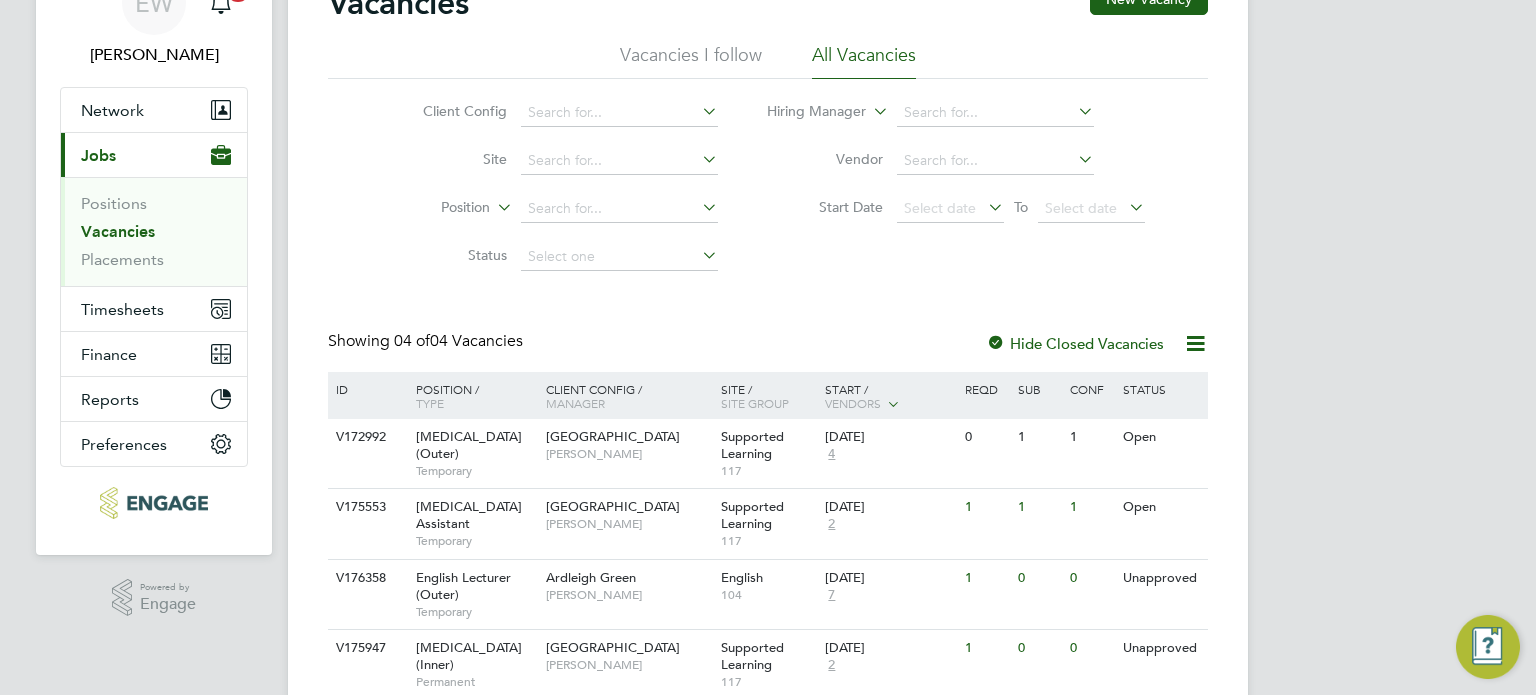 scroll, scrollTop: 215, scrollLeft: 0, axis: vertical 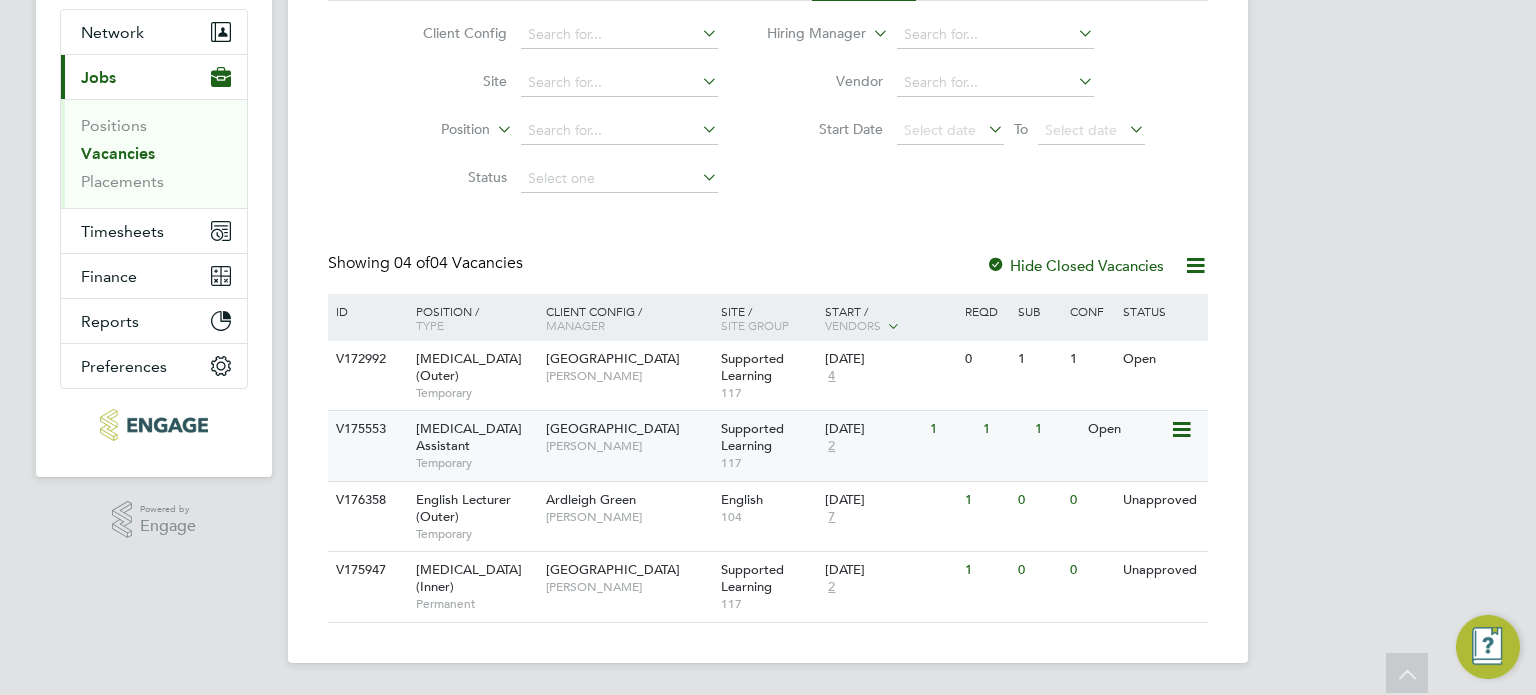 click on "[MEDICAL_DATA] Assistant" 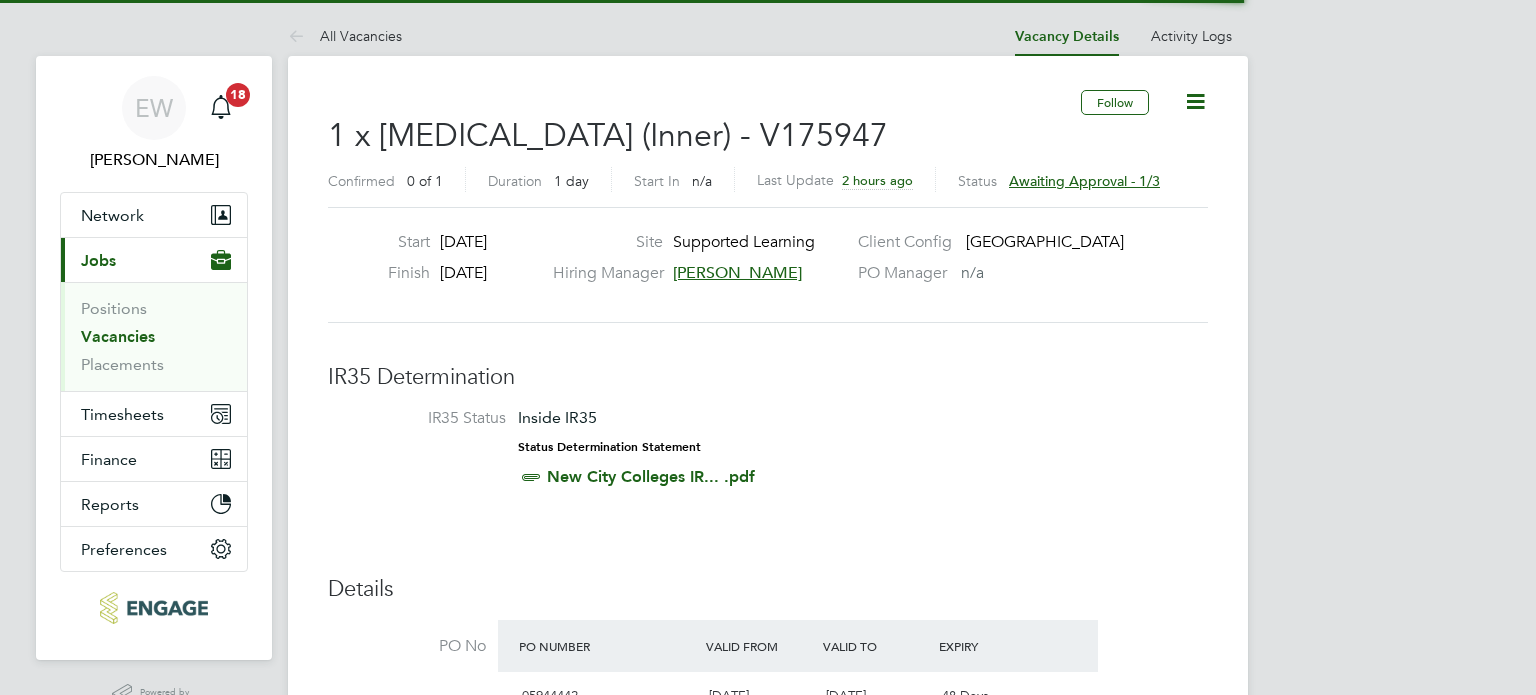 scroll, scrollTop: 0, scrollLeft: 0, axis: both 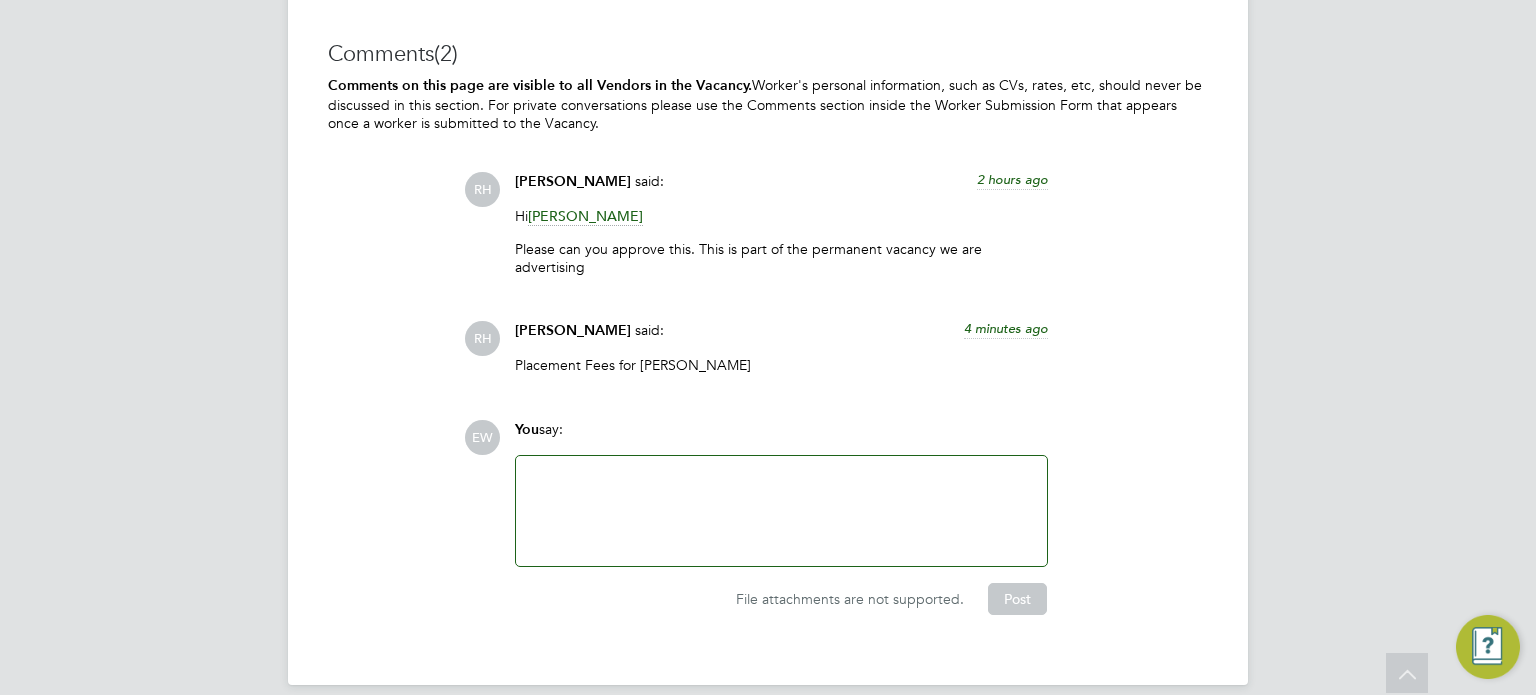 drag, startPoint x: 759, startPoint y: 341, endPoint x: 639, endPoint y: 343, distance: 120.01666 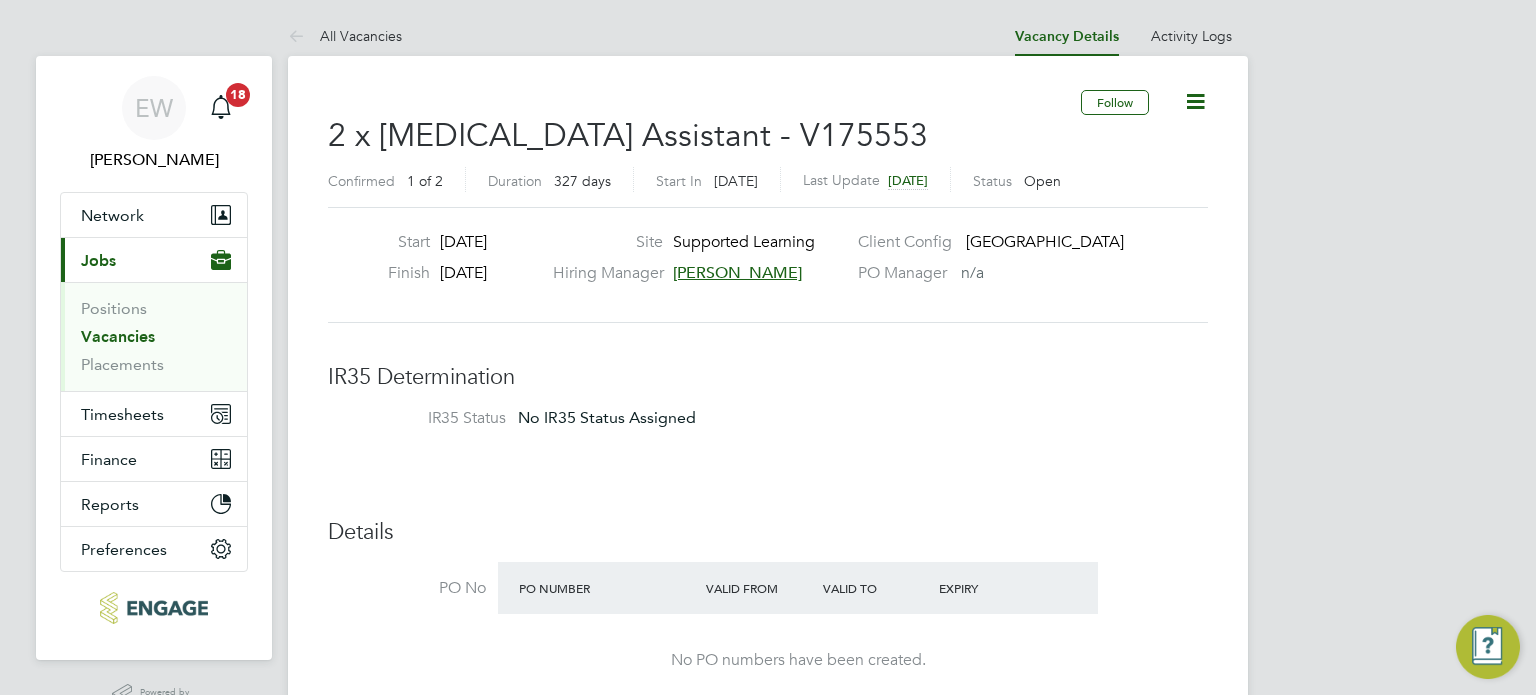 scroll, scrollTop: 400, scrollLeft: 0, axis: vertical 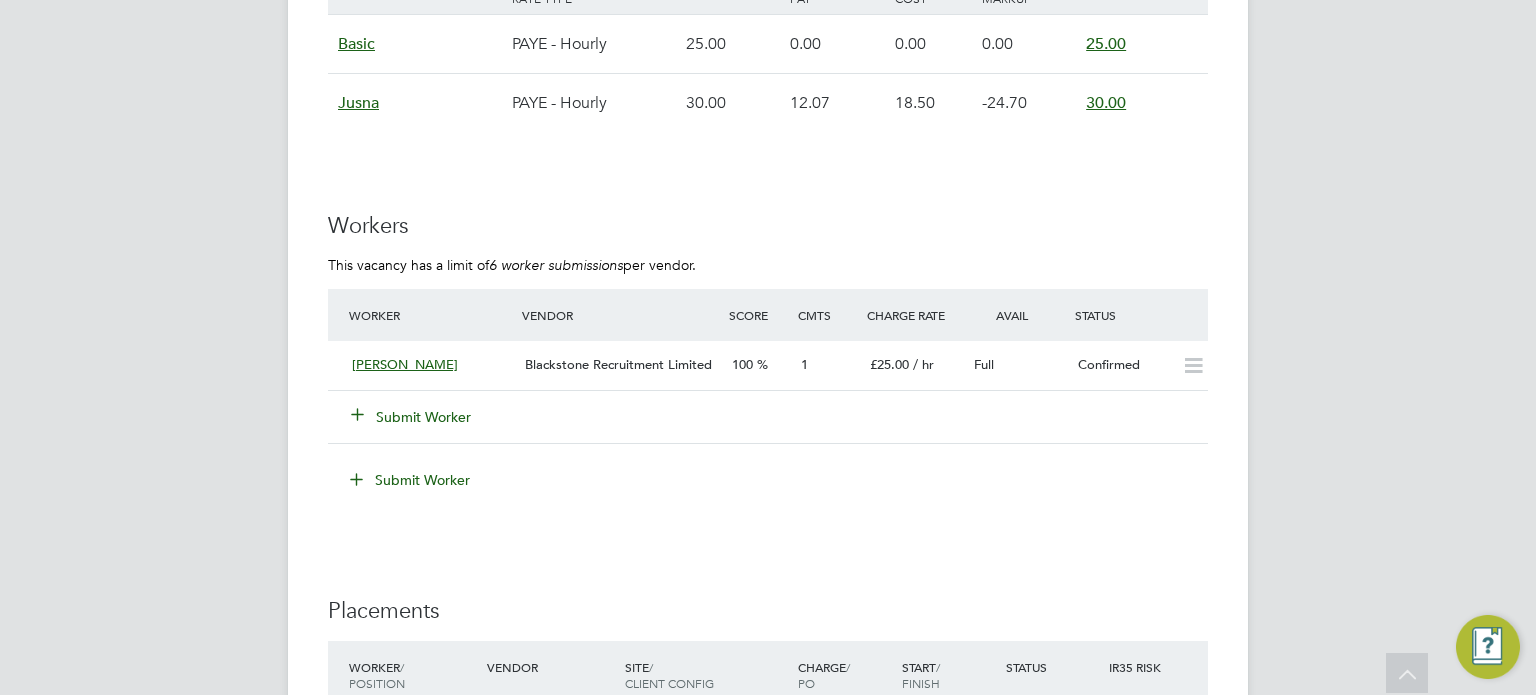 click on "Submit Worker" 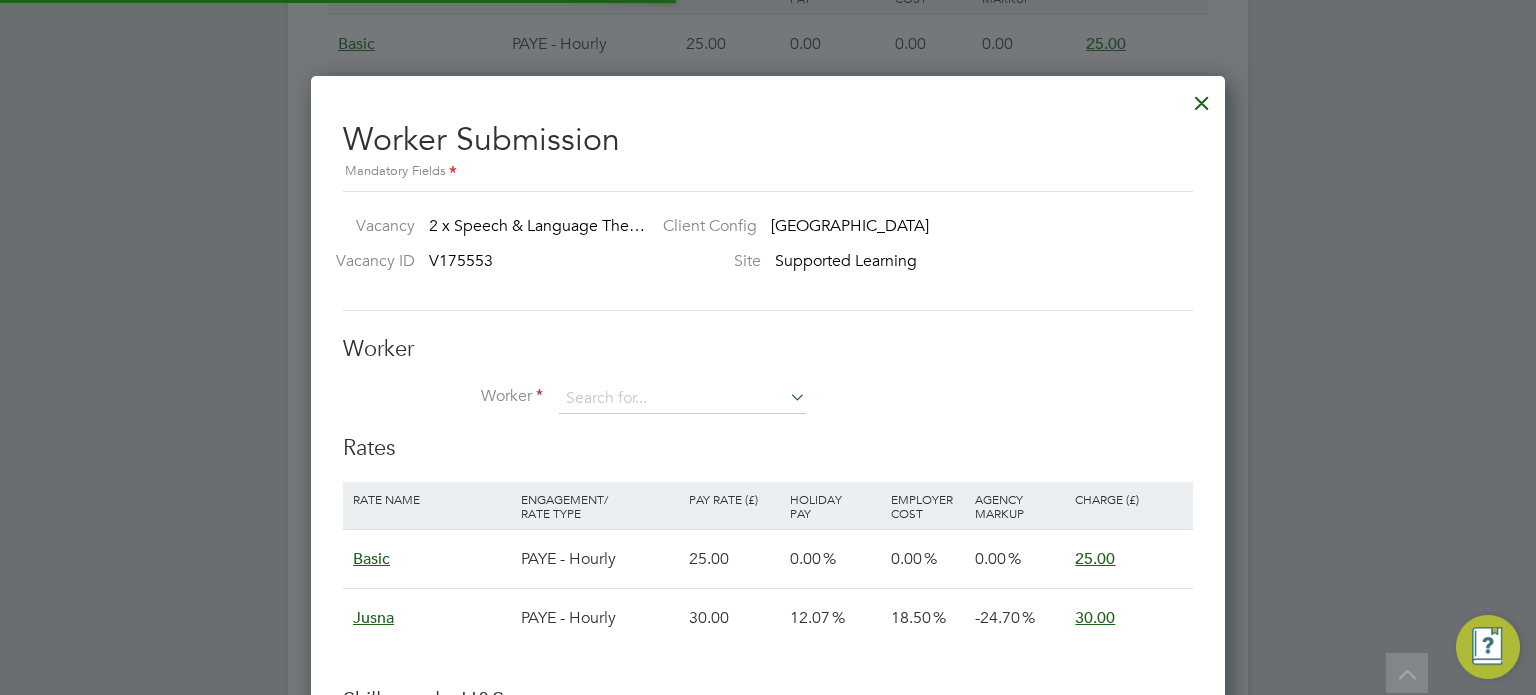 scroll, scrollTop: 10, scrollLeft: 10, axis: both 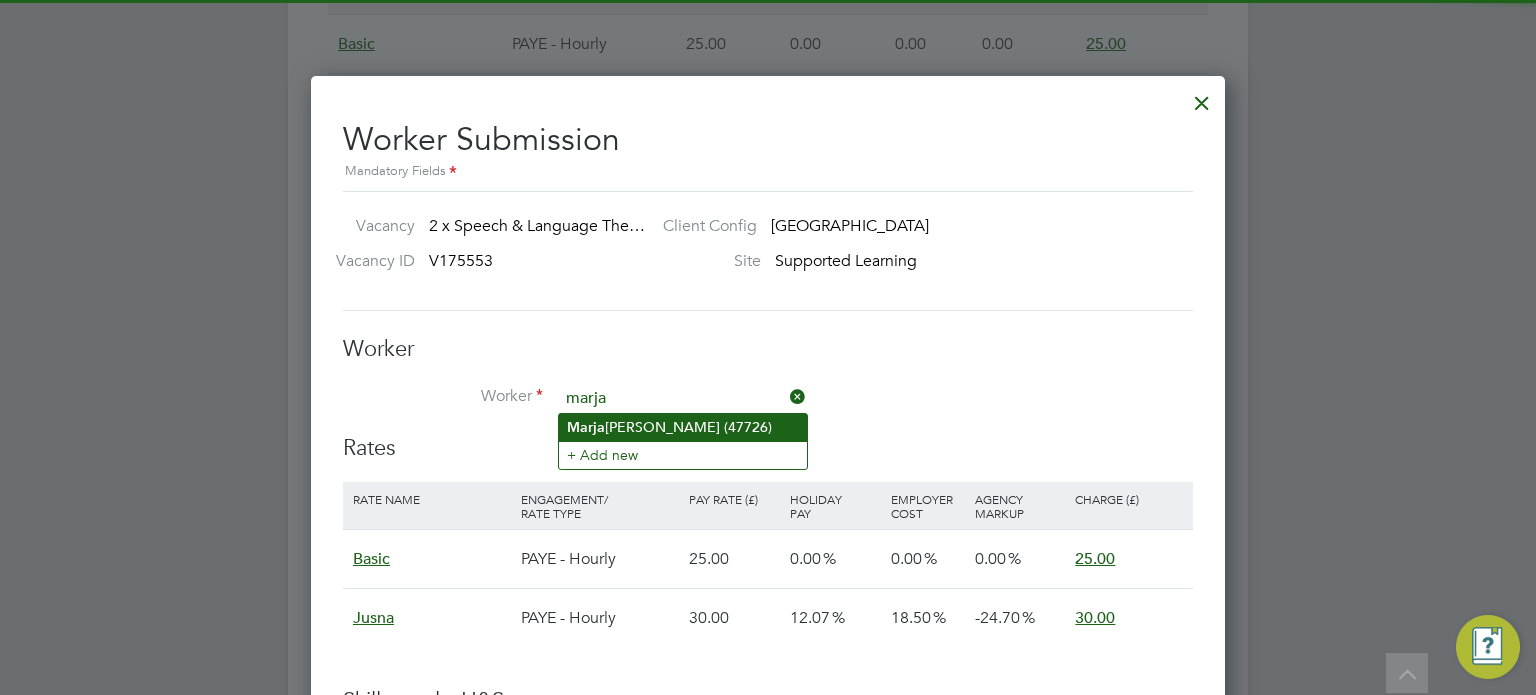 click on "Marja na Akthar (47726)" 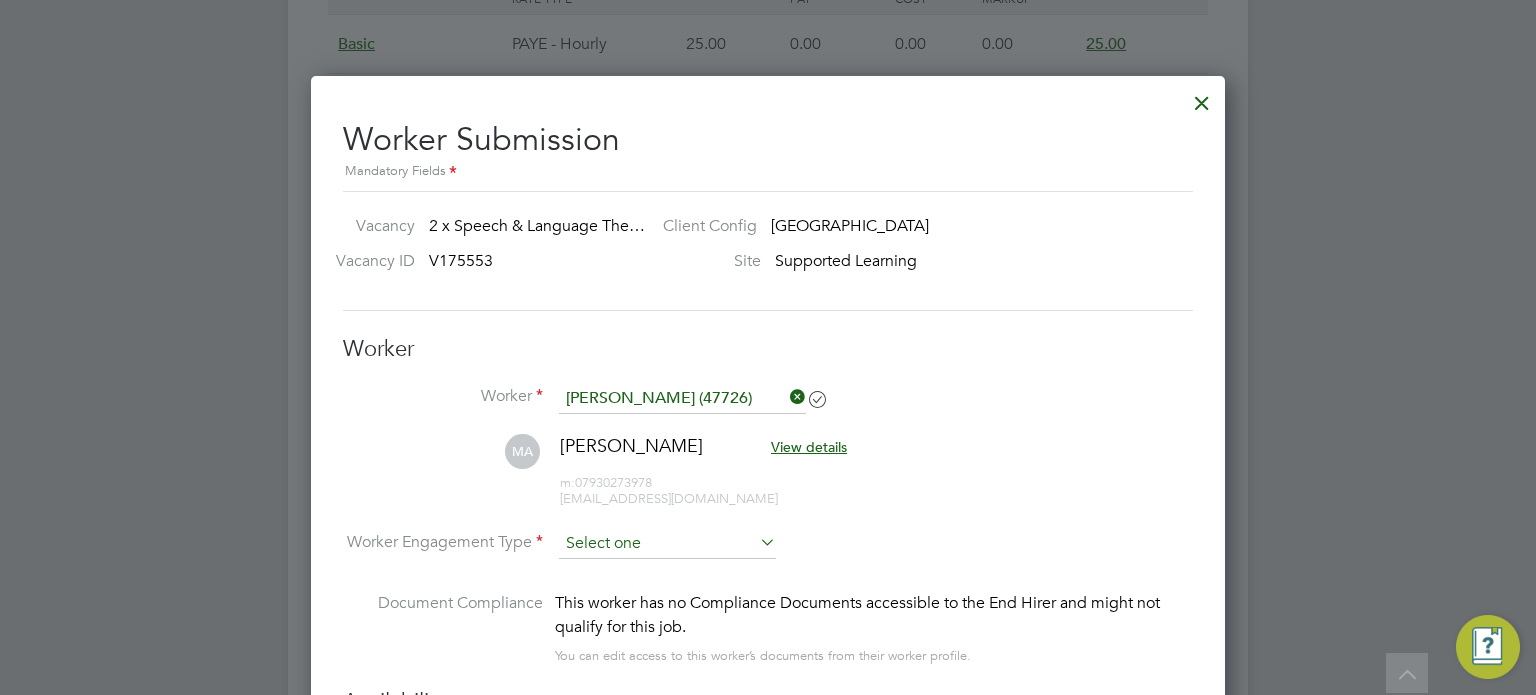 click at bounding box center [667, 544] 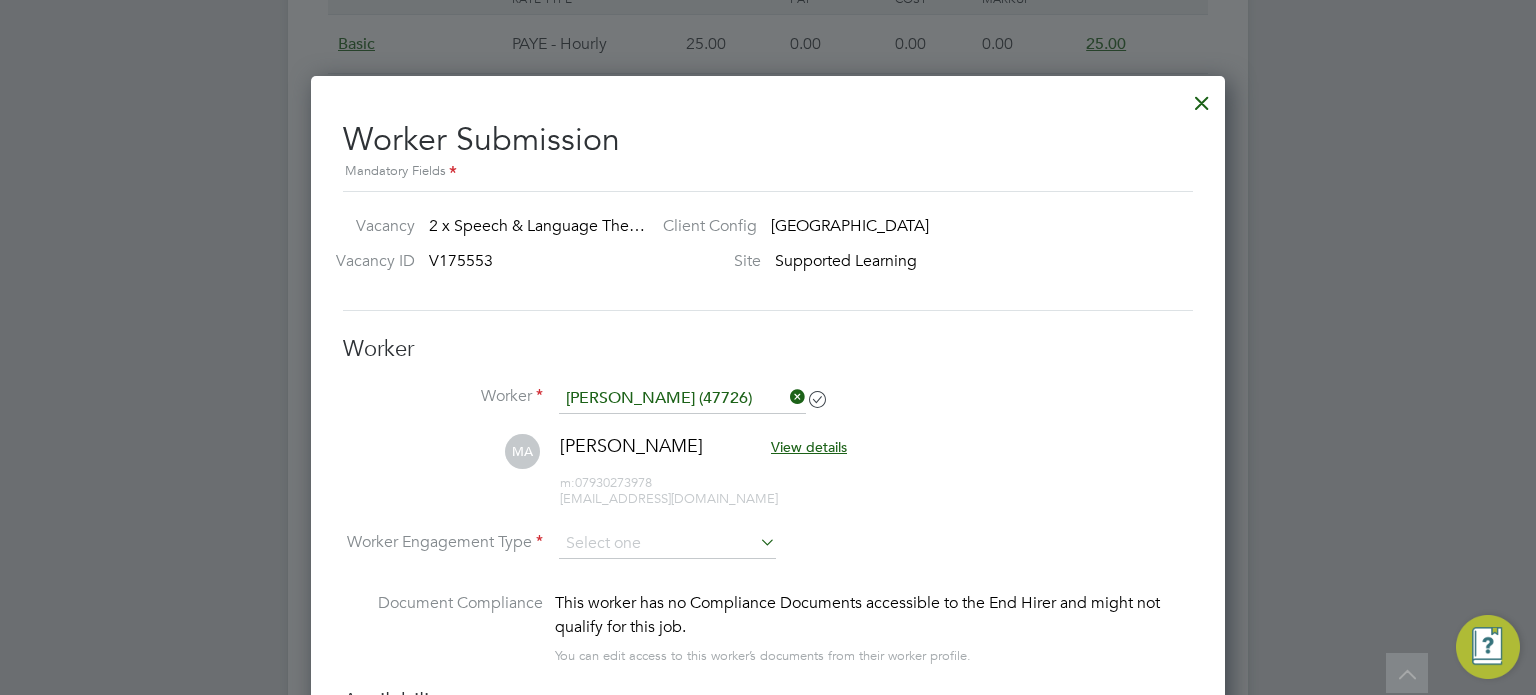 click on "PAYE" 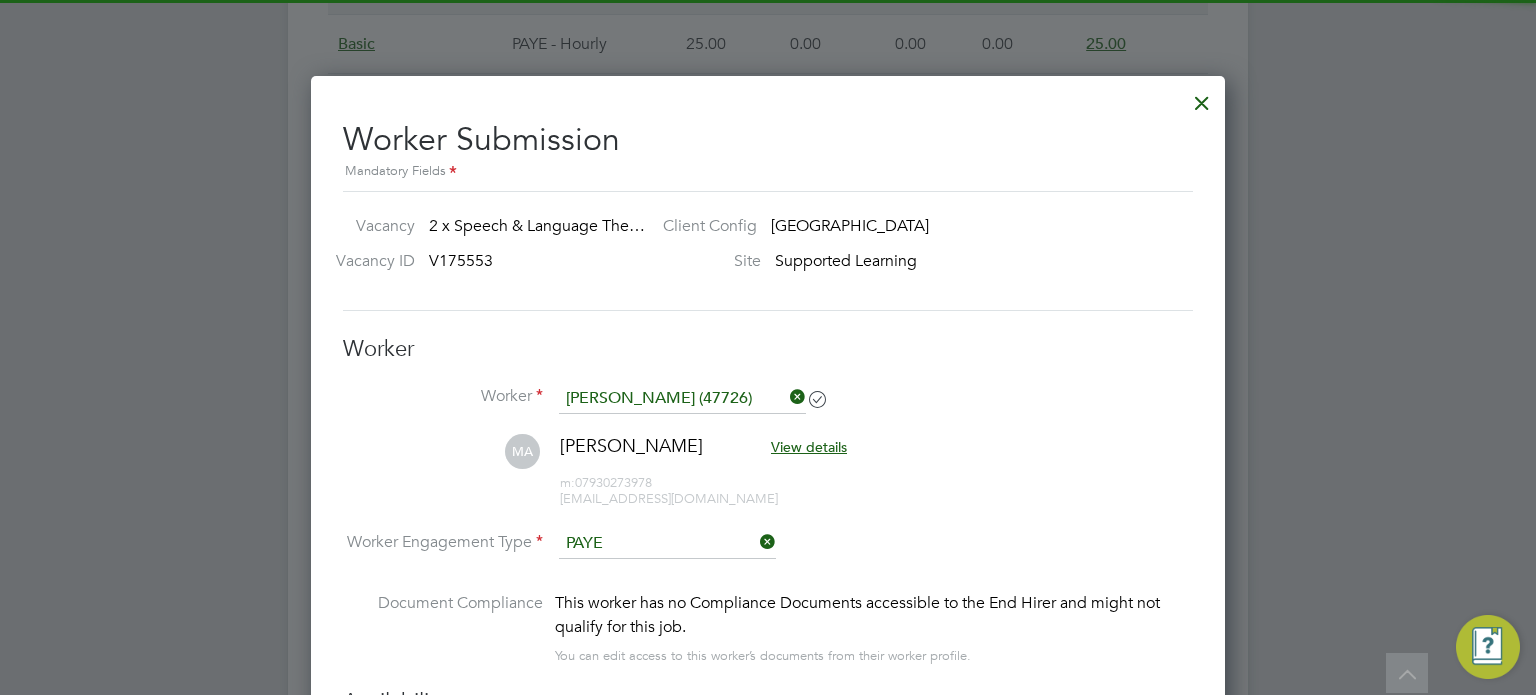 click on "Worker Engagement Type   PAYE" at bounding box center [768, 560] 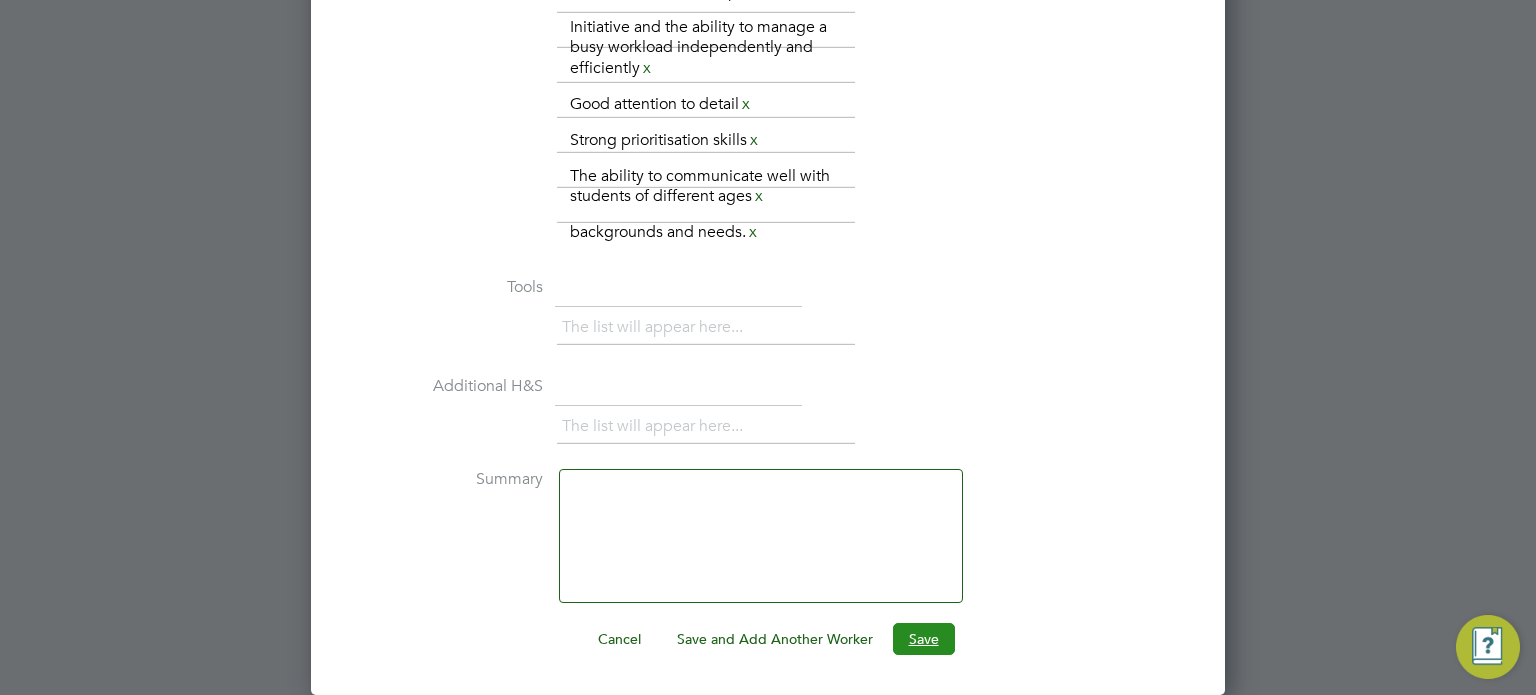 click on "Save" at bounding box center (924, 639) 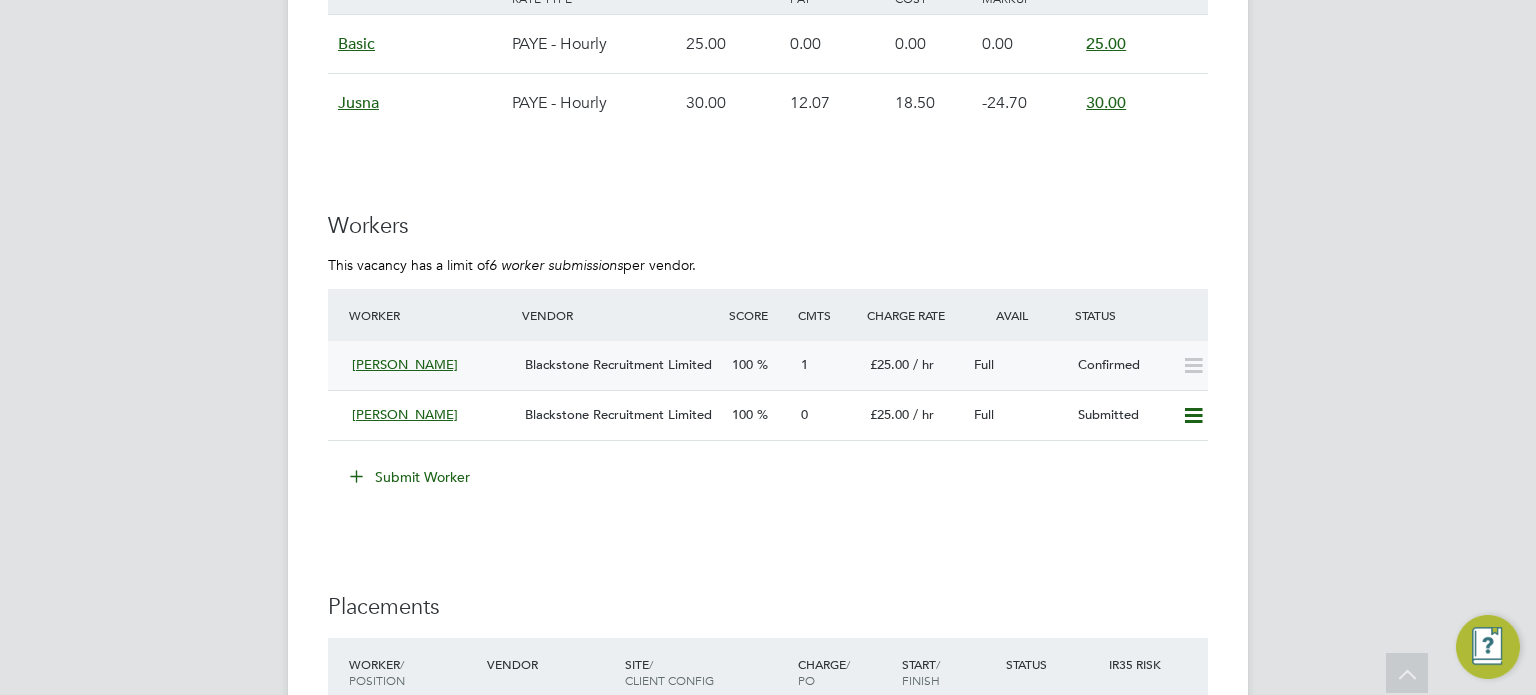 click 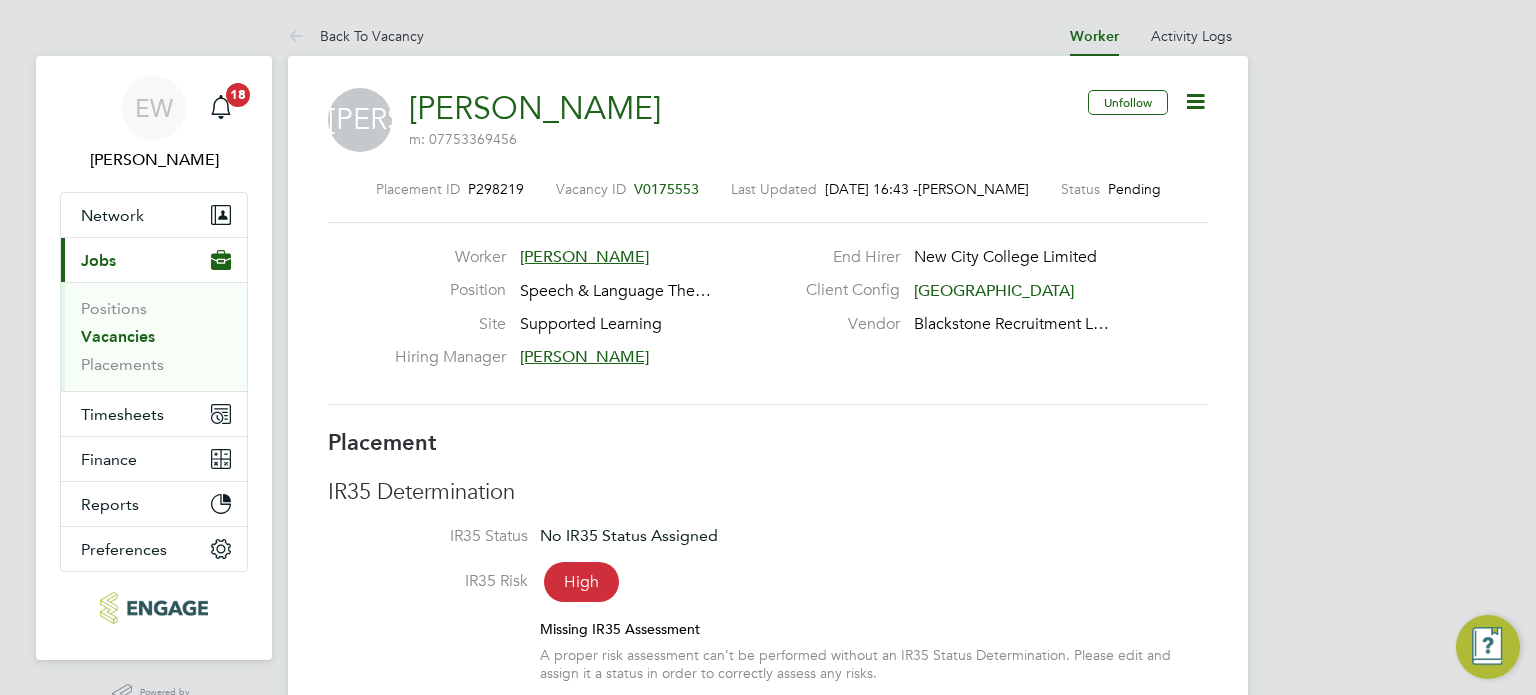 click 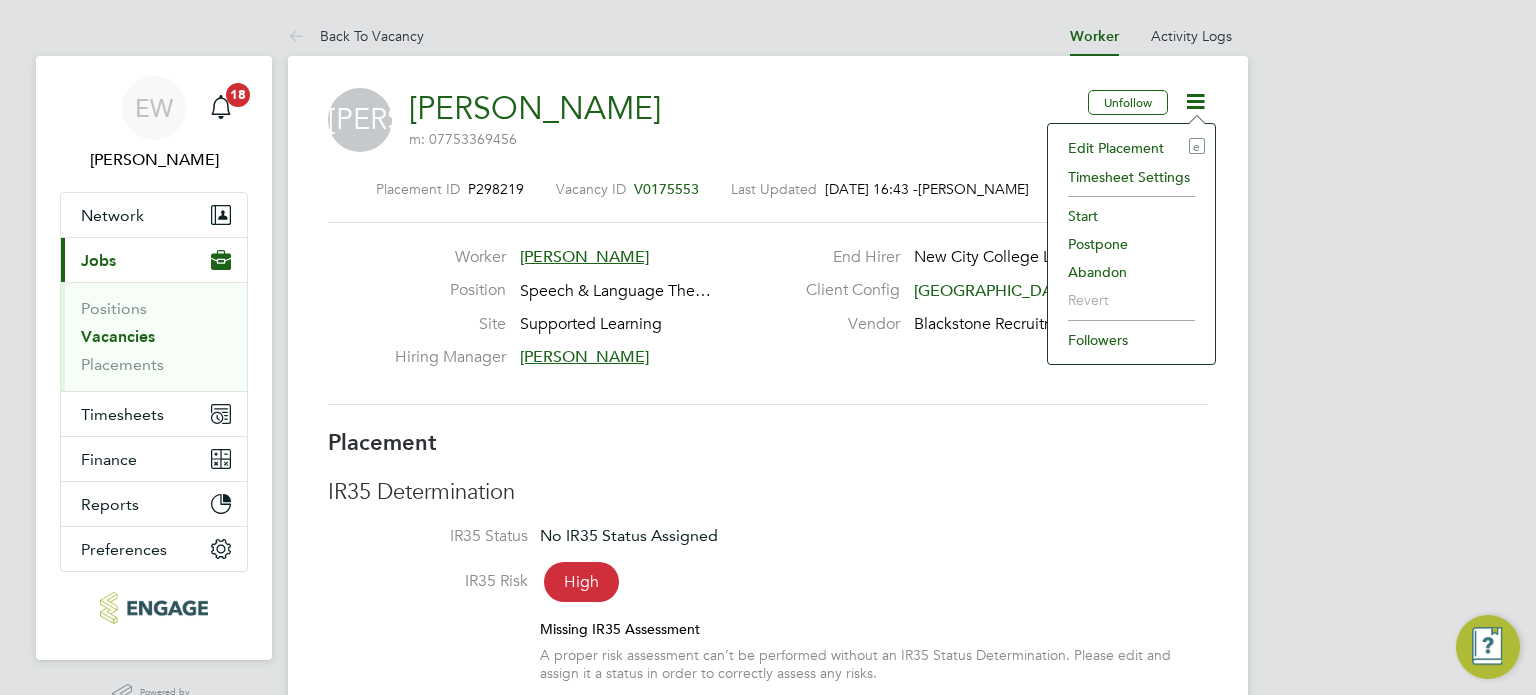 click on "Edit Placement e" 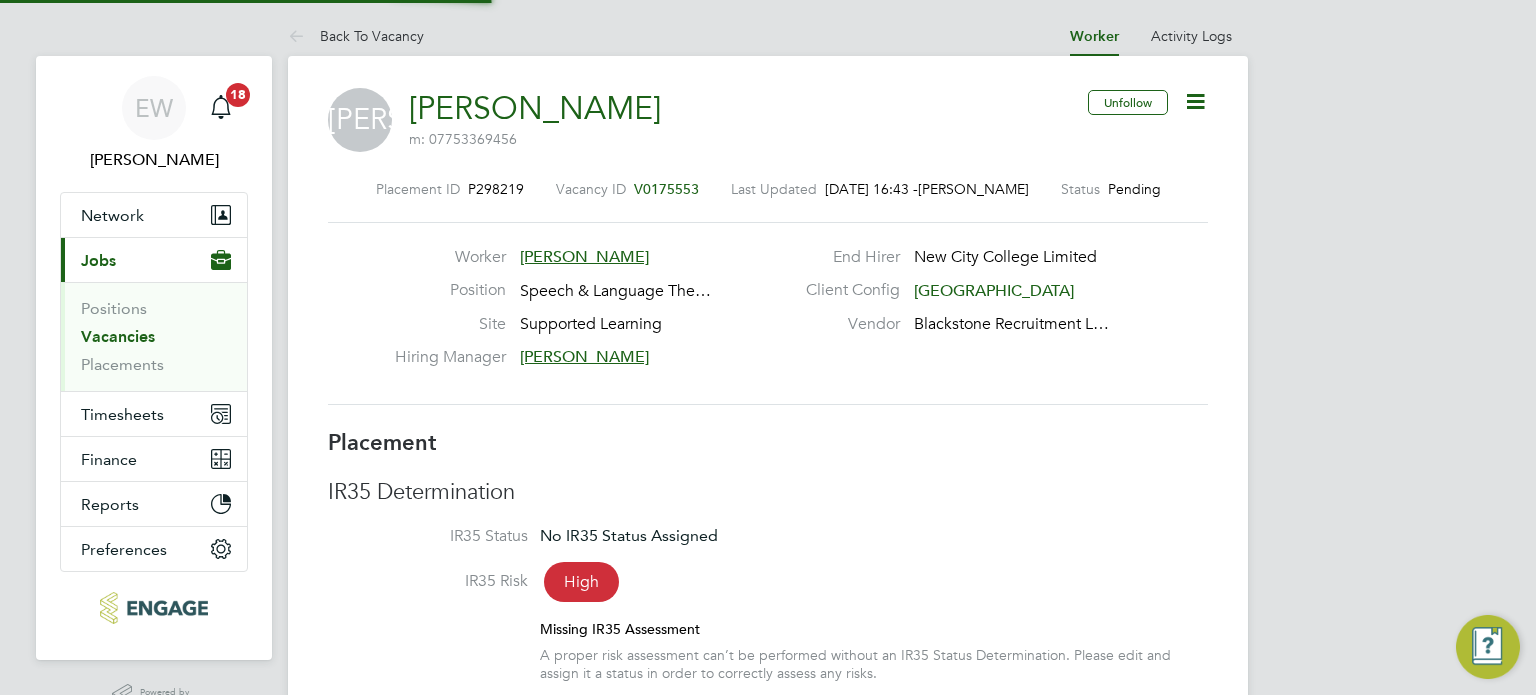 type on "[PERSON_NAME]" 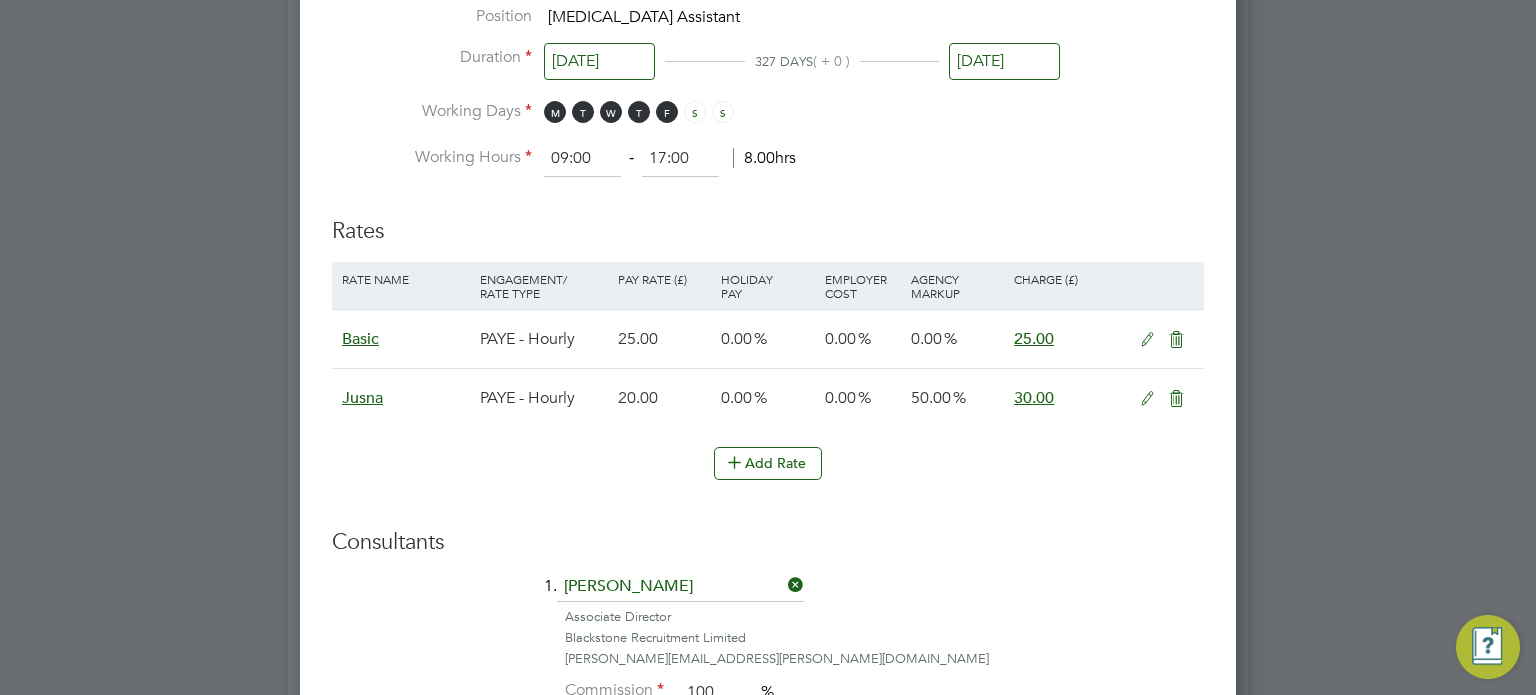 click at bounding box center [1176, 340] 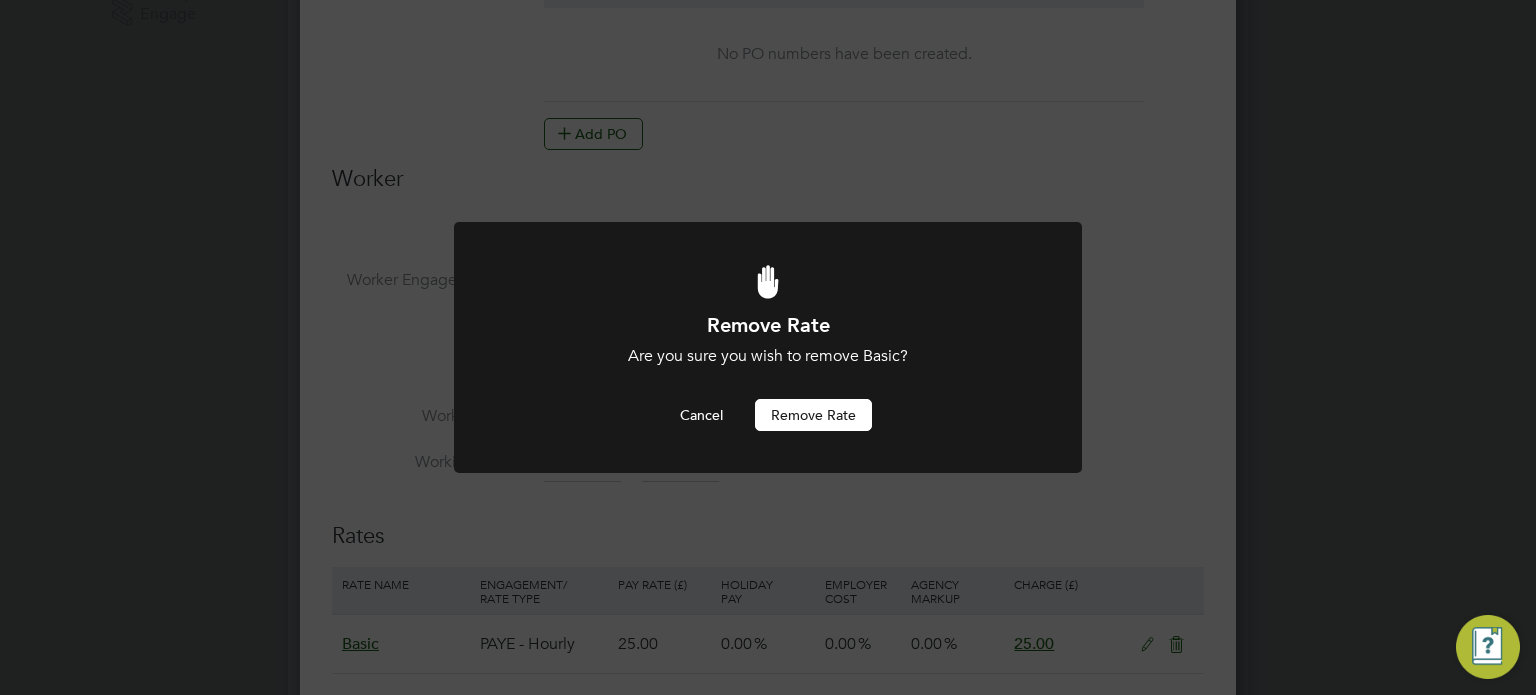 click on "Remove rate" at bounding box center [813, 415] 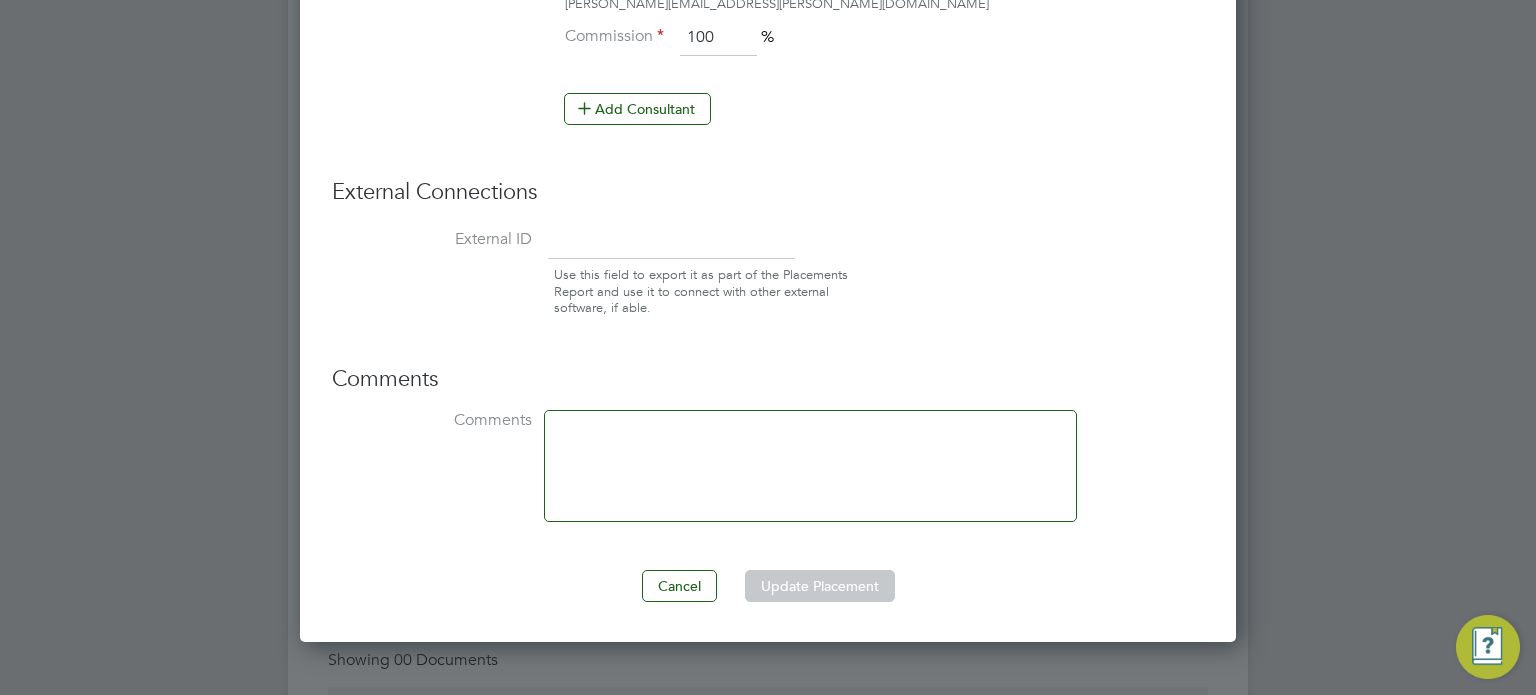 click at bounding box center (810, 466) 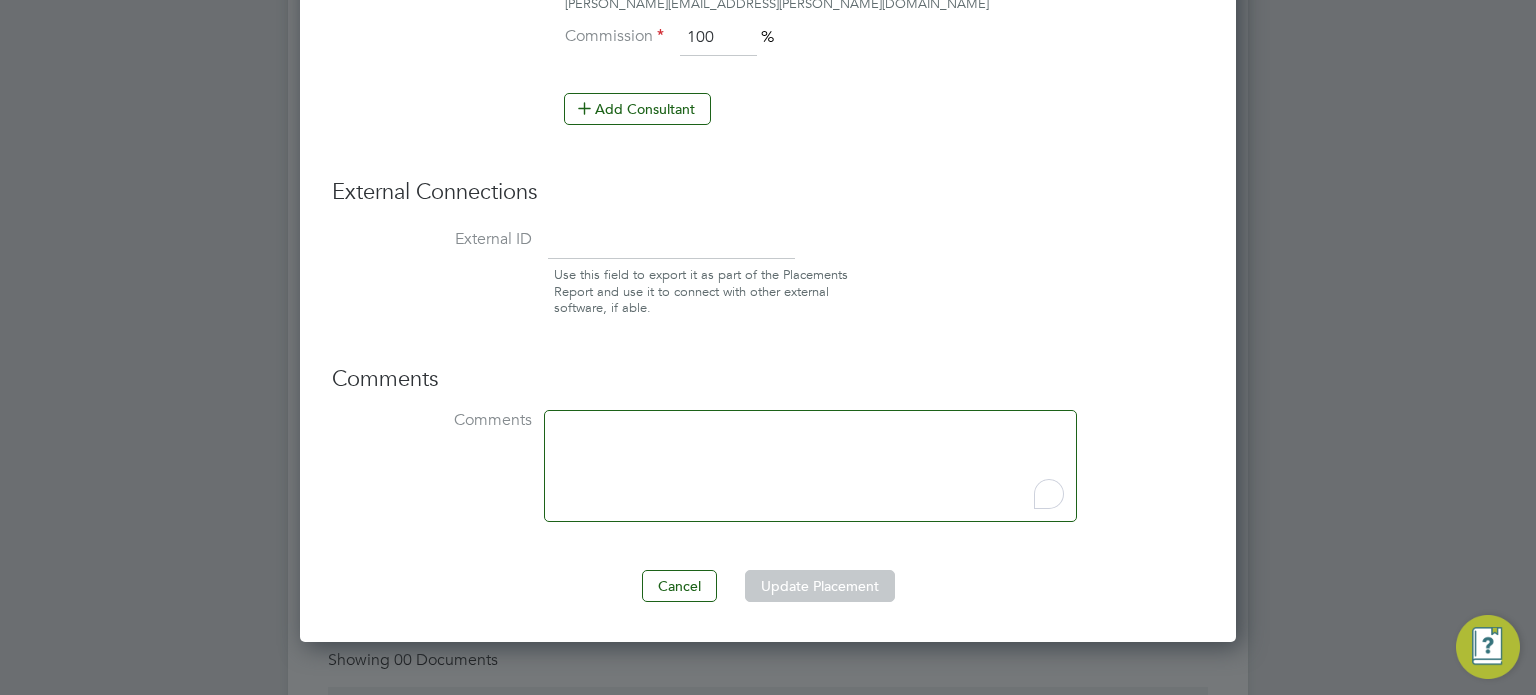 type 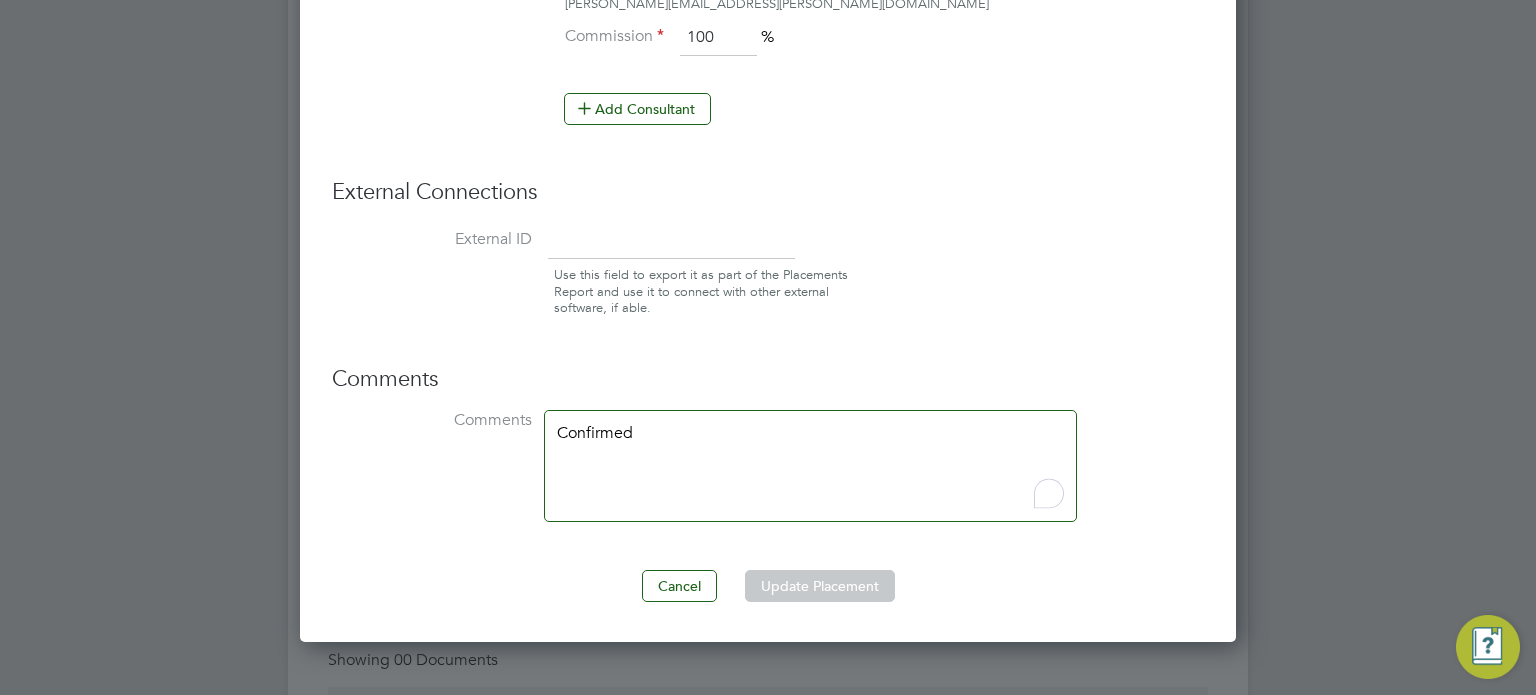 click on "Update Placement" at bounding box center (820, 586) 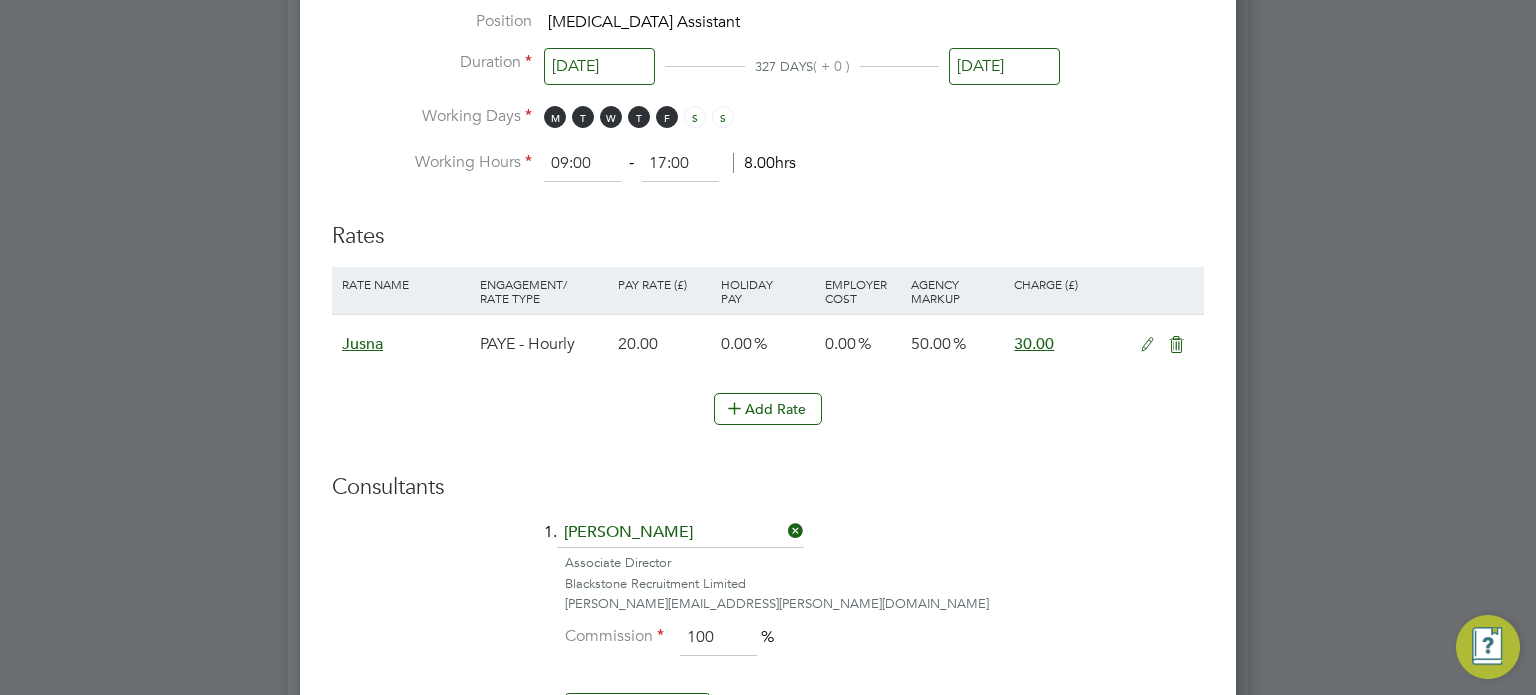click at bounding box center (1147, 345) 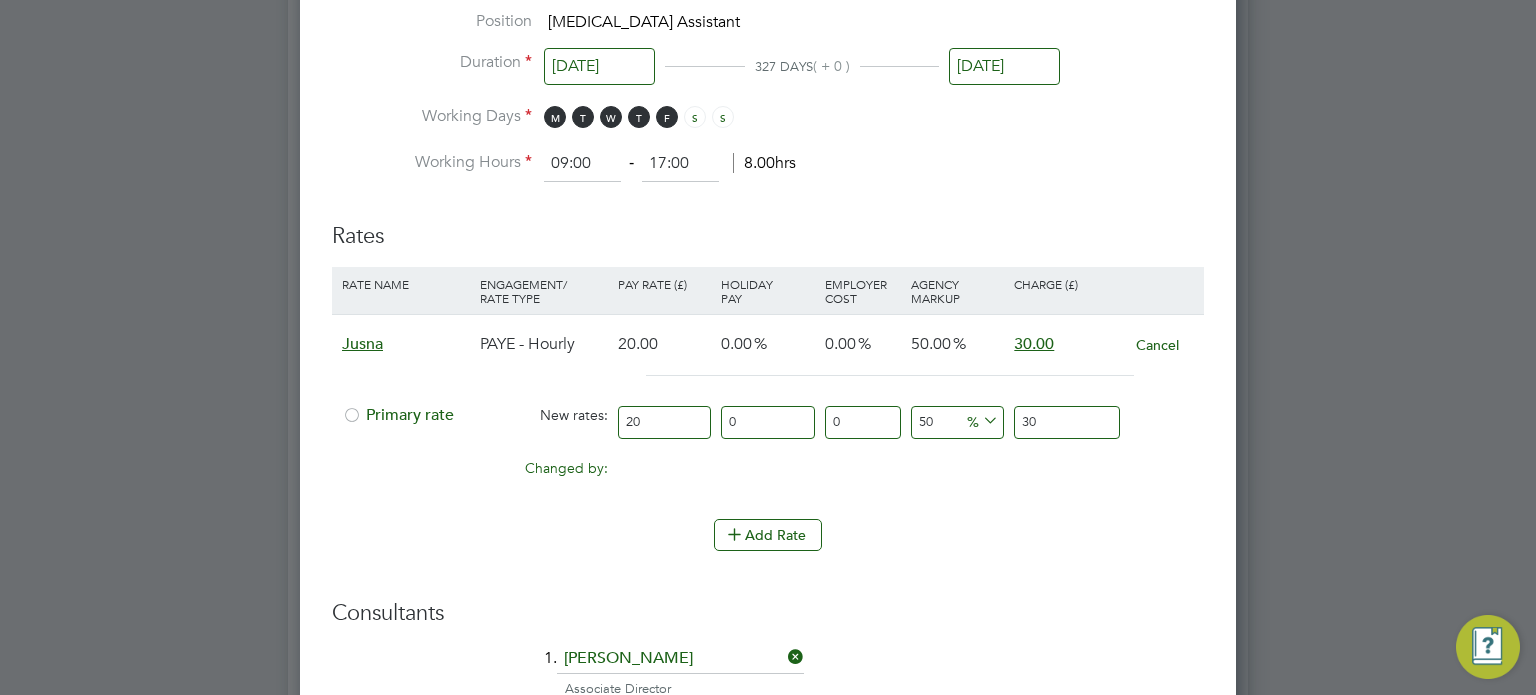 click at bounding box center [352, 421] 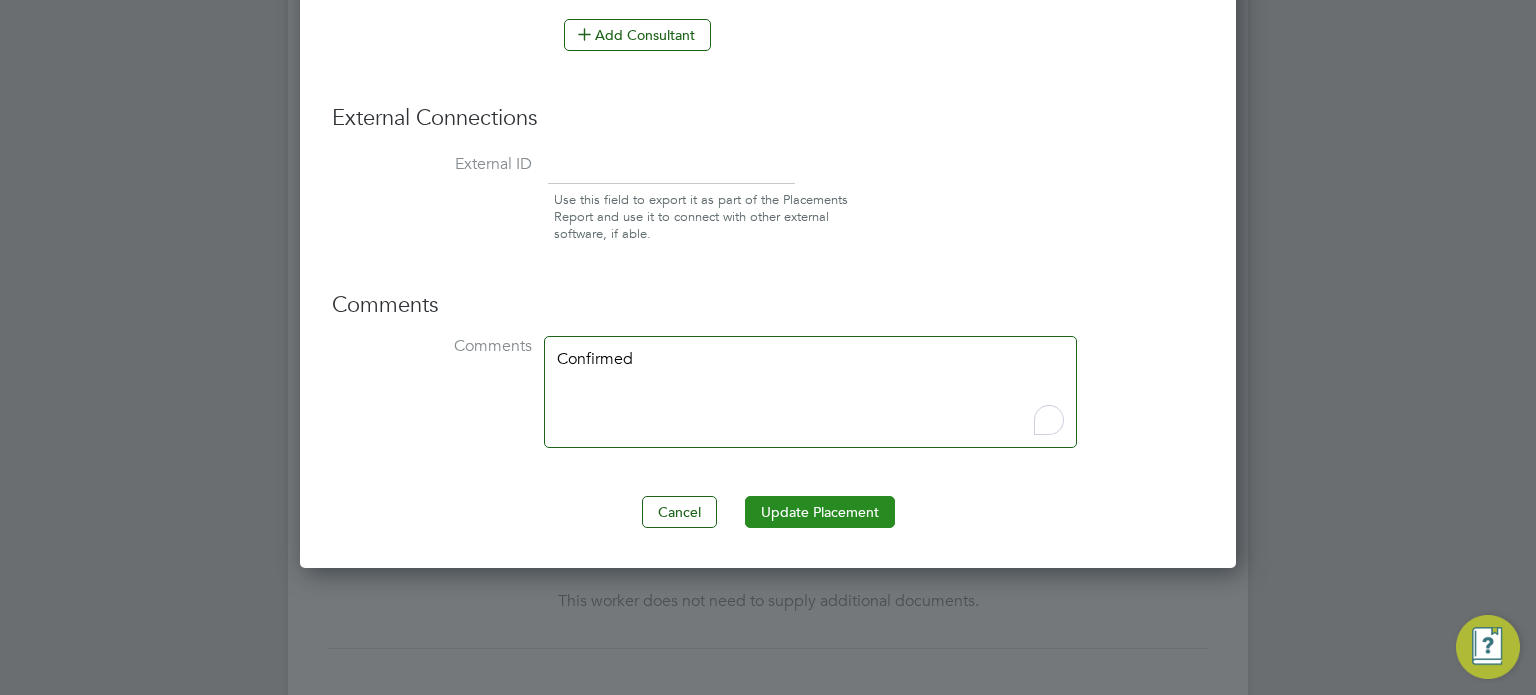 click on "Update Placement" at bounding box center (820, 512) 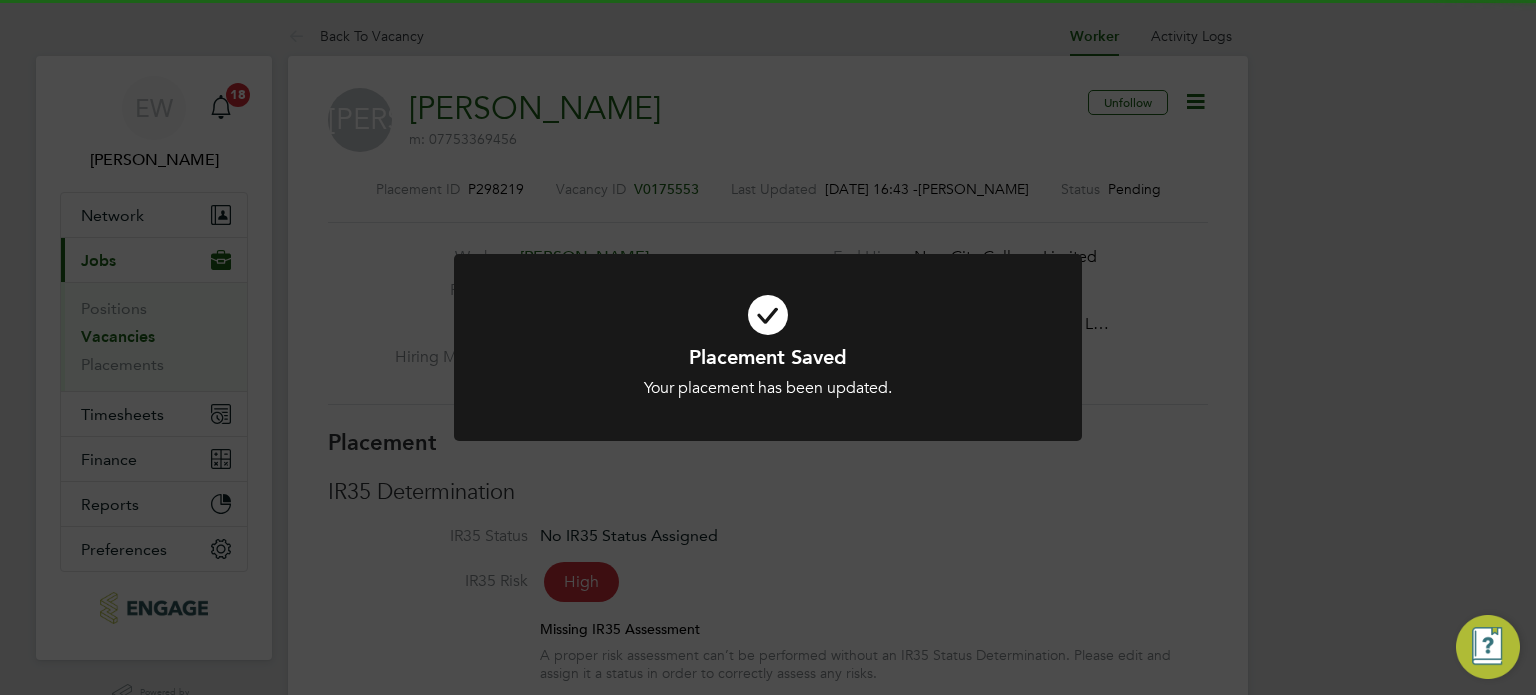 click on "Placement Saved Your placement has been updated. Cancel Okay" 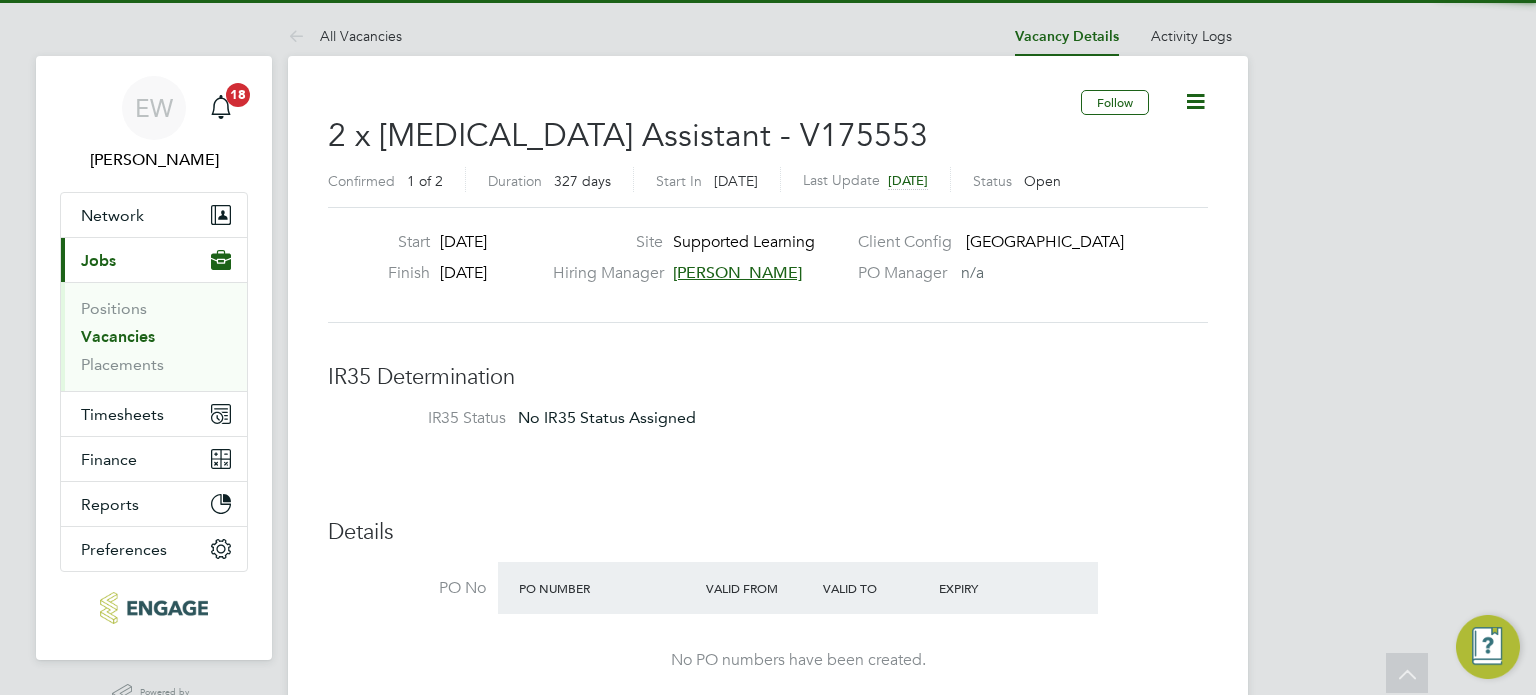 scroll, scrollTop: 784, scrollLeft: 0, axis: vertical 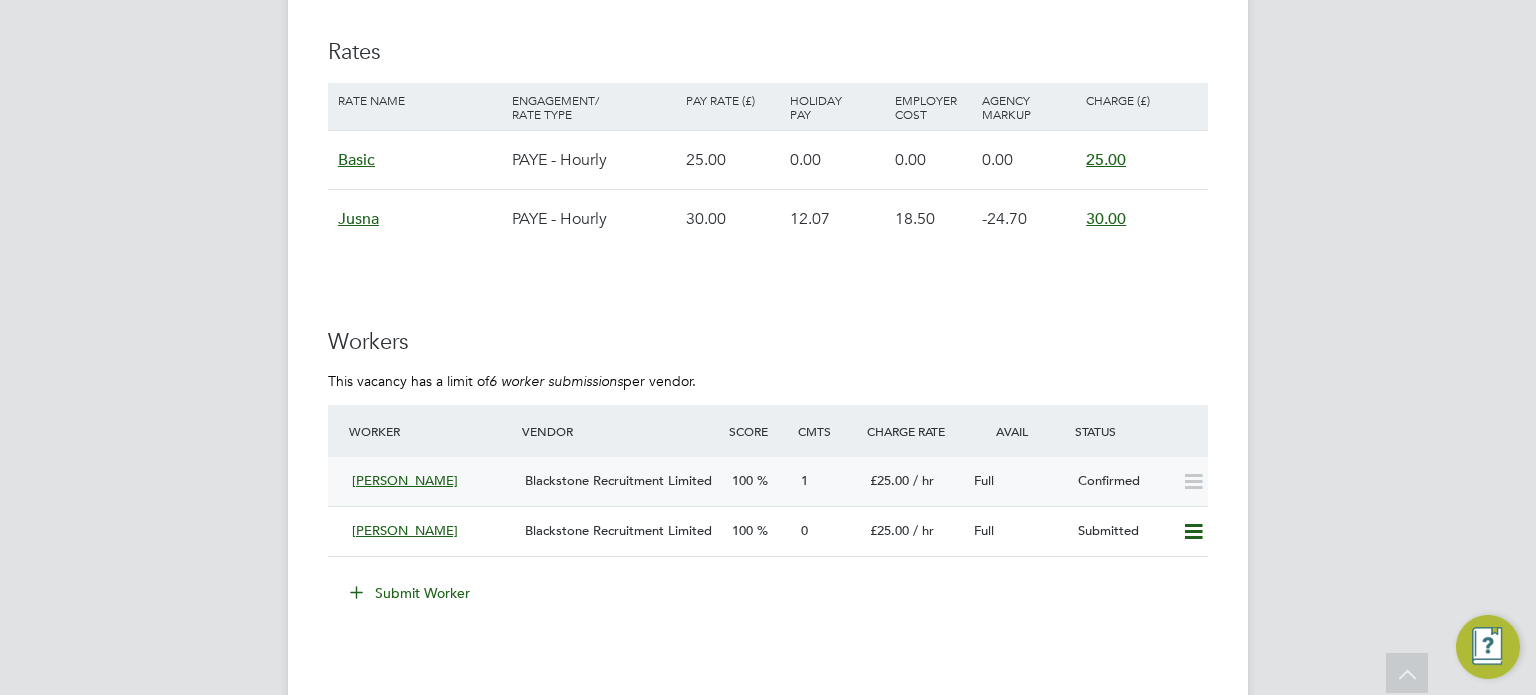 click on "100" 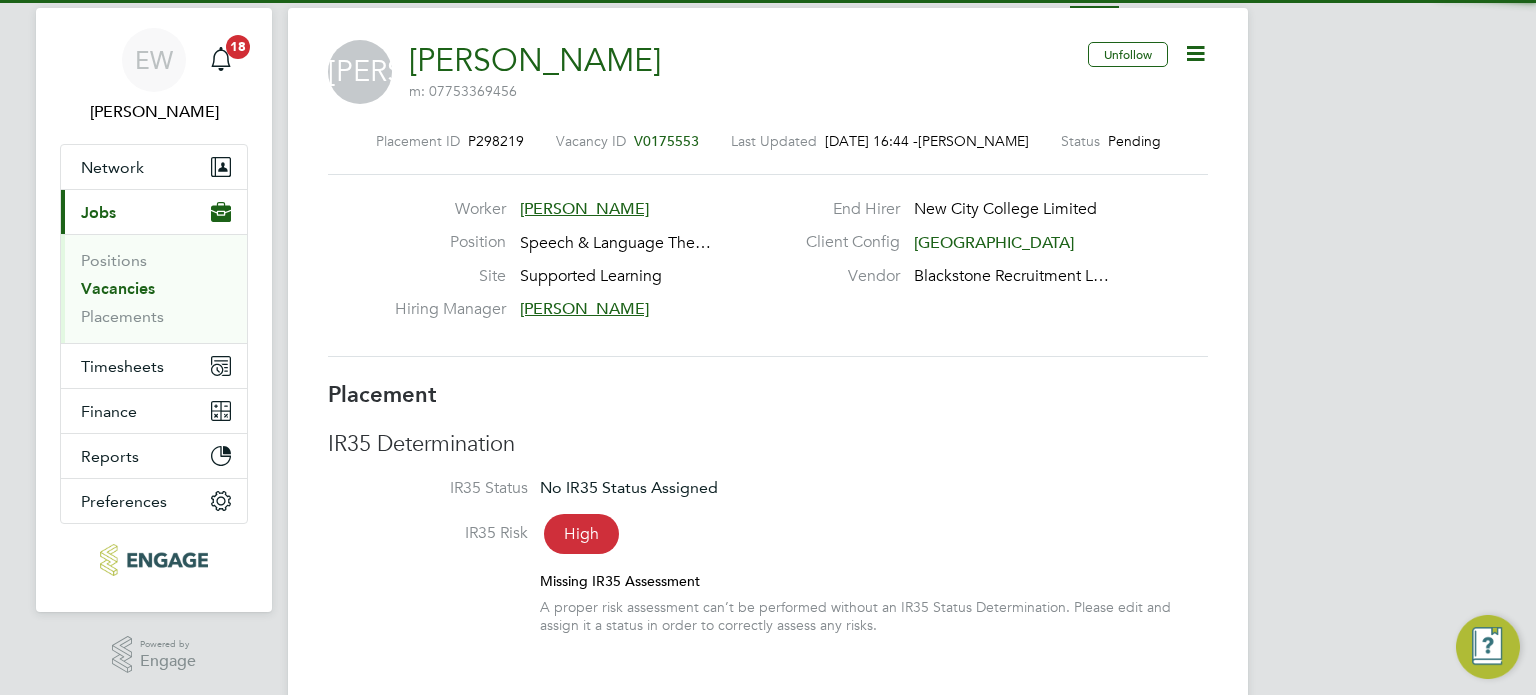 scroll, scrollTop: 537, scrollLeft: 0, axis: vertical 